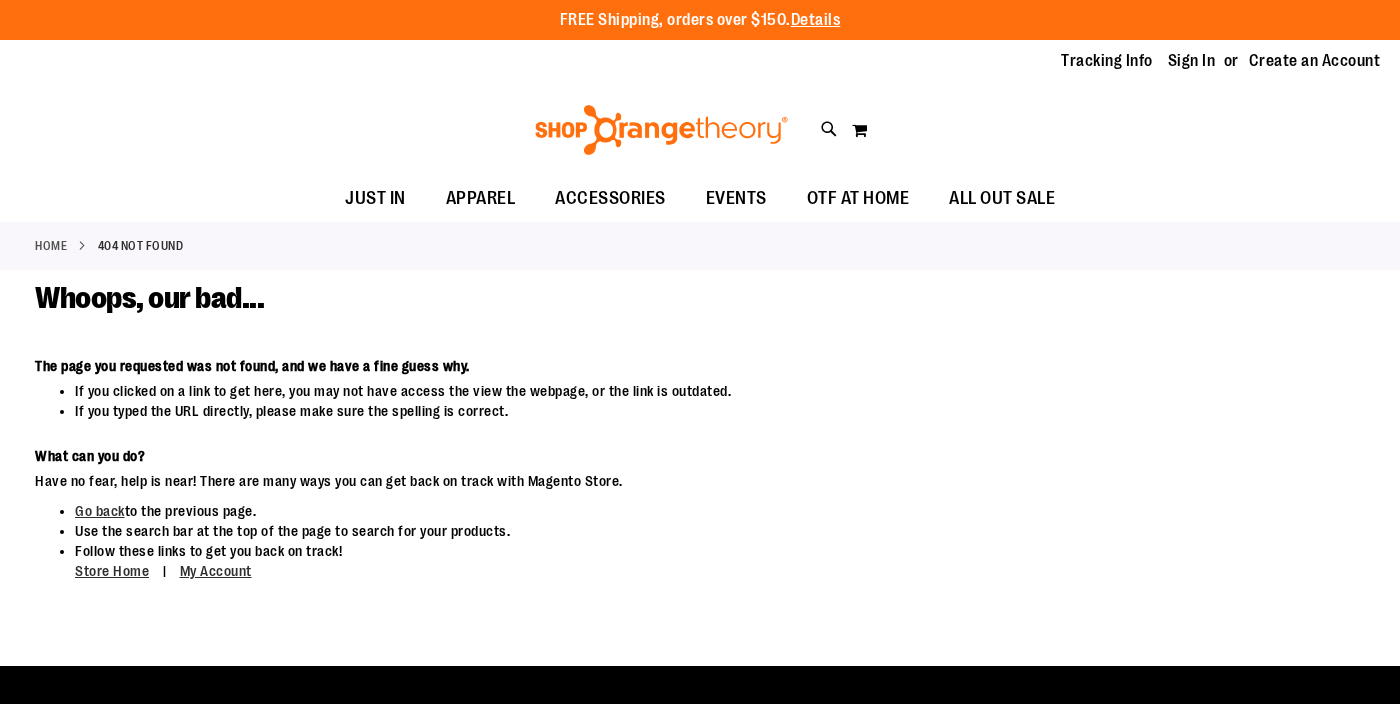 scroll, scrollTop: 0, scrollLeft: 0, axis: both 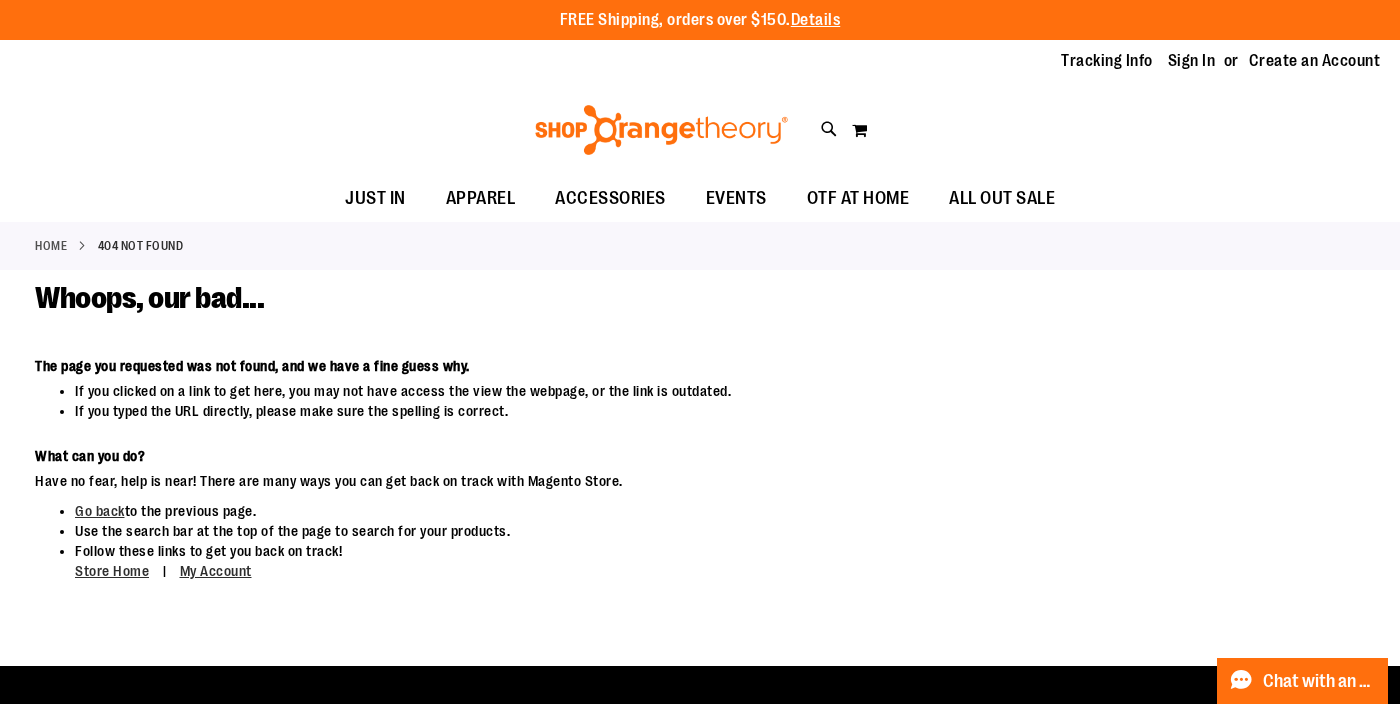 click at bounding box center [661, 130] 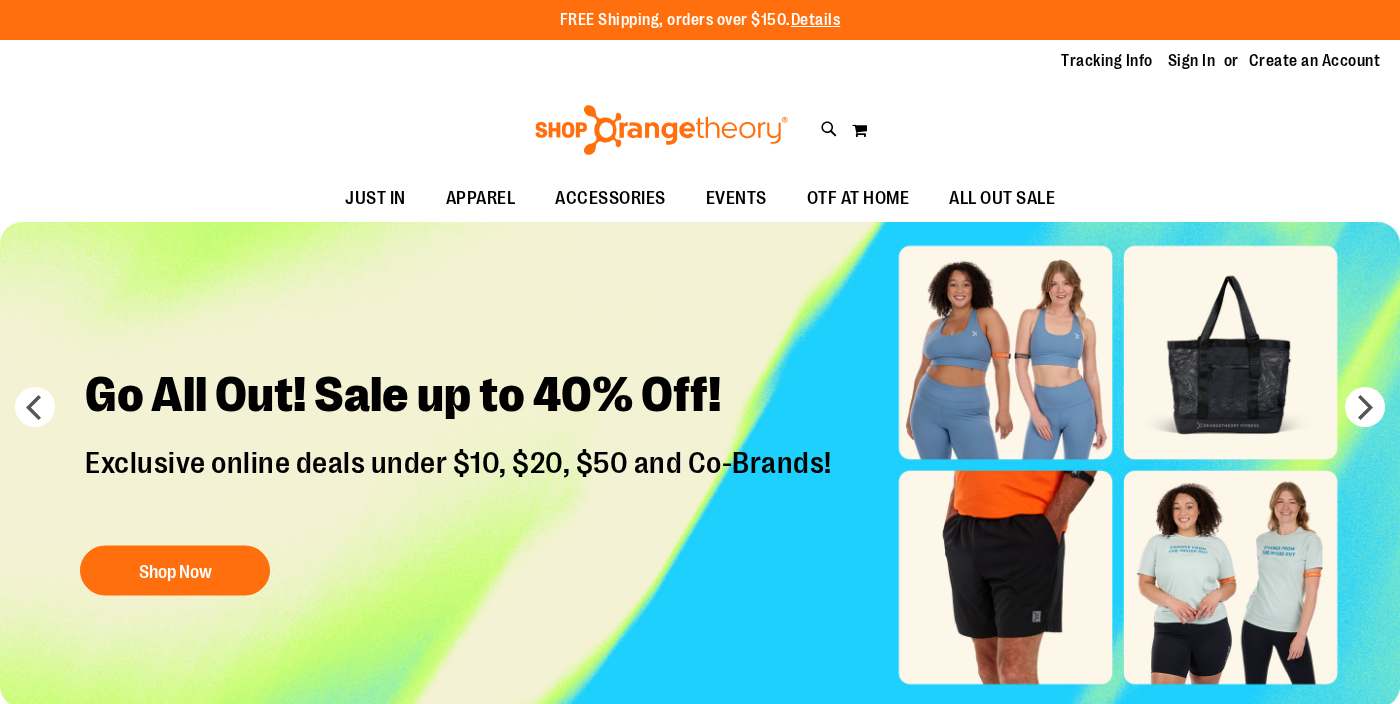 scroll, scrollTop: 0, scrollLeft: 0, axis: both 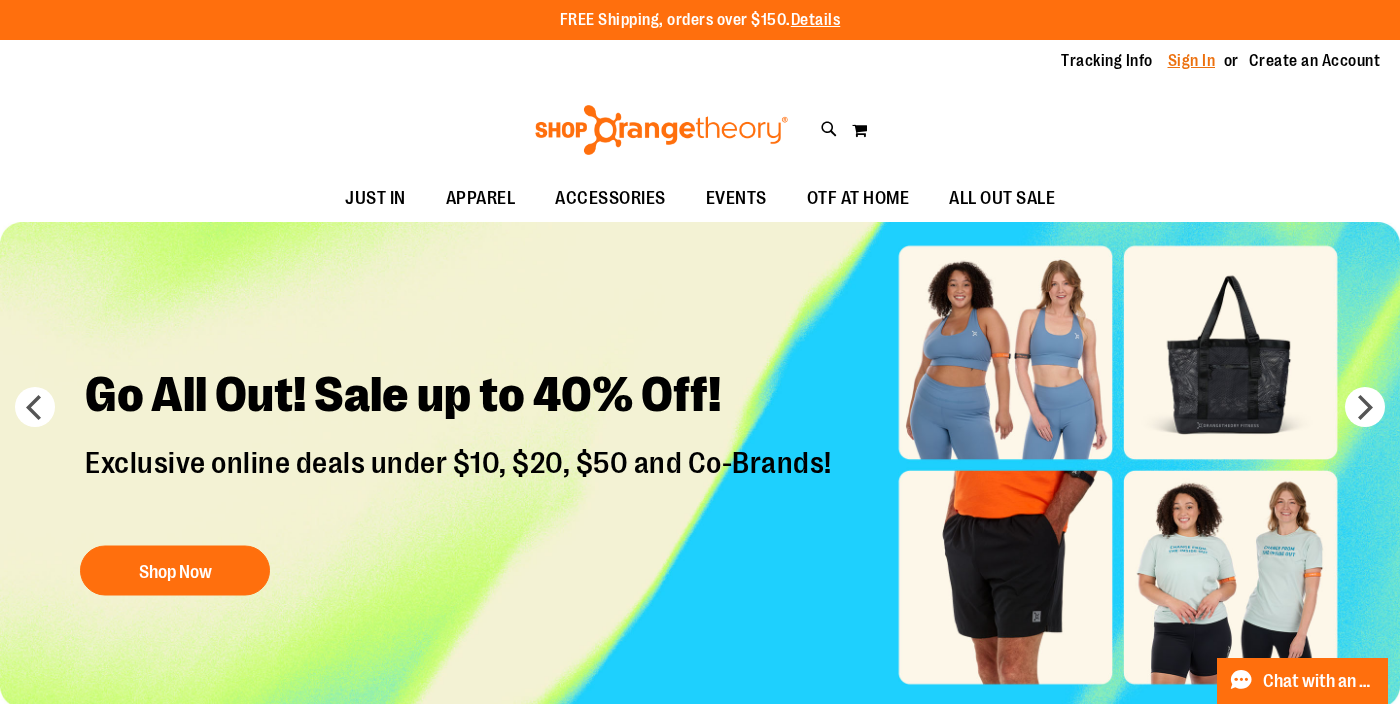 click on "Sign In" at bounding box center (1192, 61) 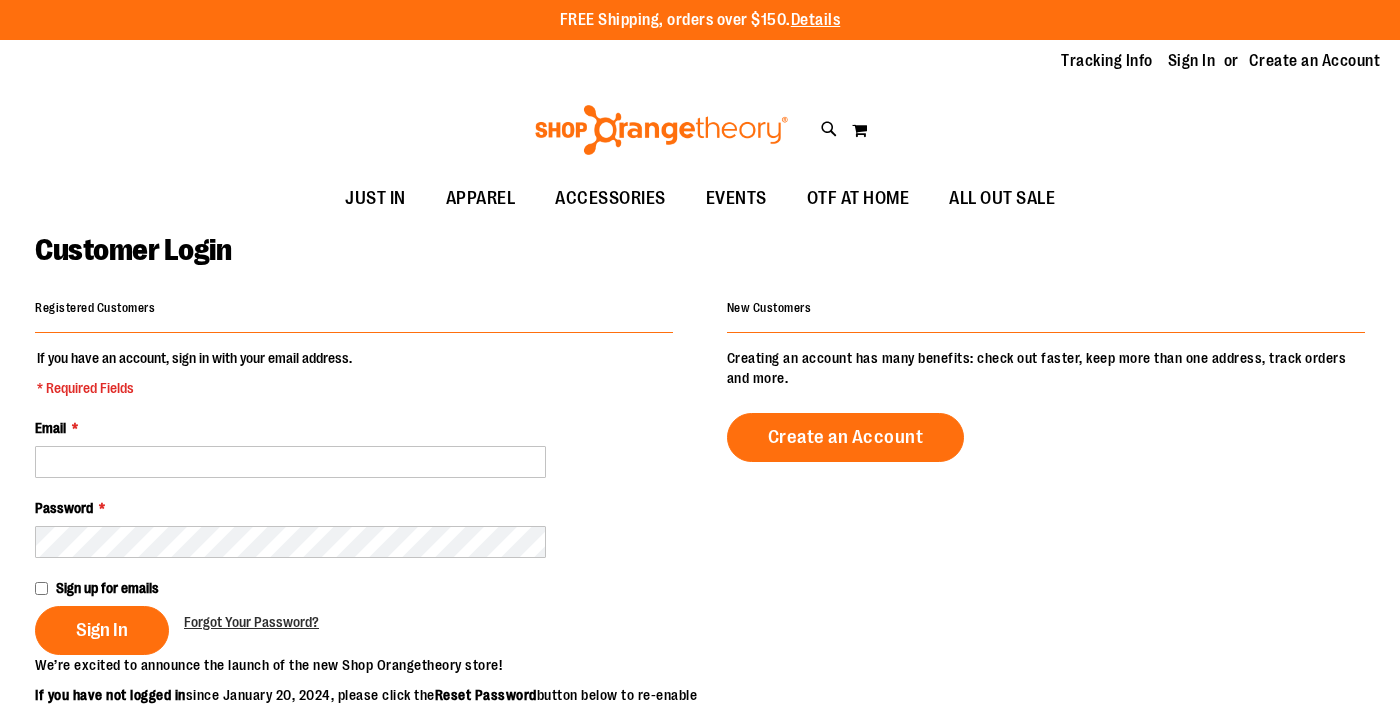 scroll, scrollTop: 0, scrollLeft: 0, axis: both 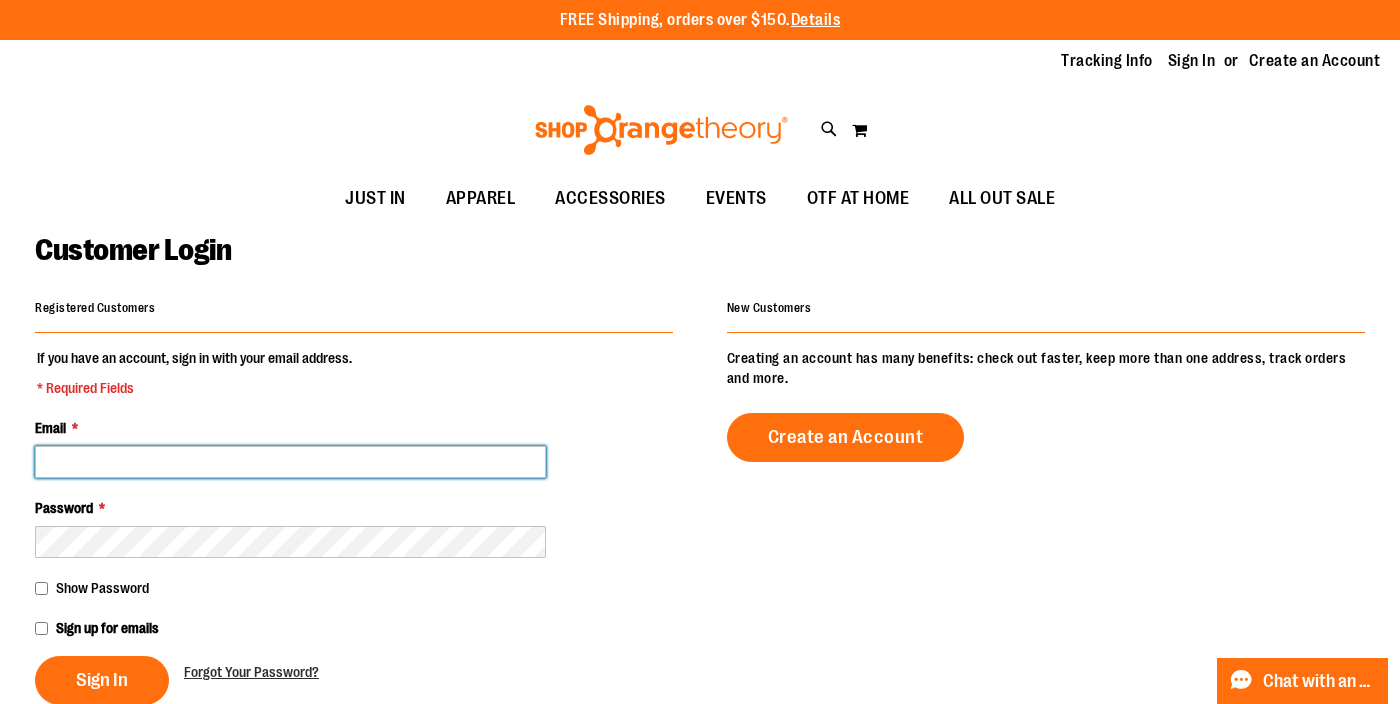 click on "Email *" at bounding box center [290, 462] 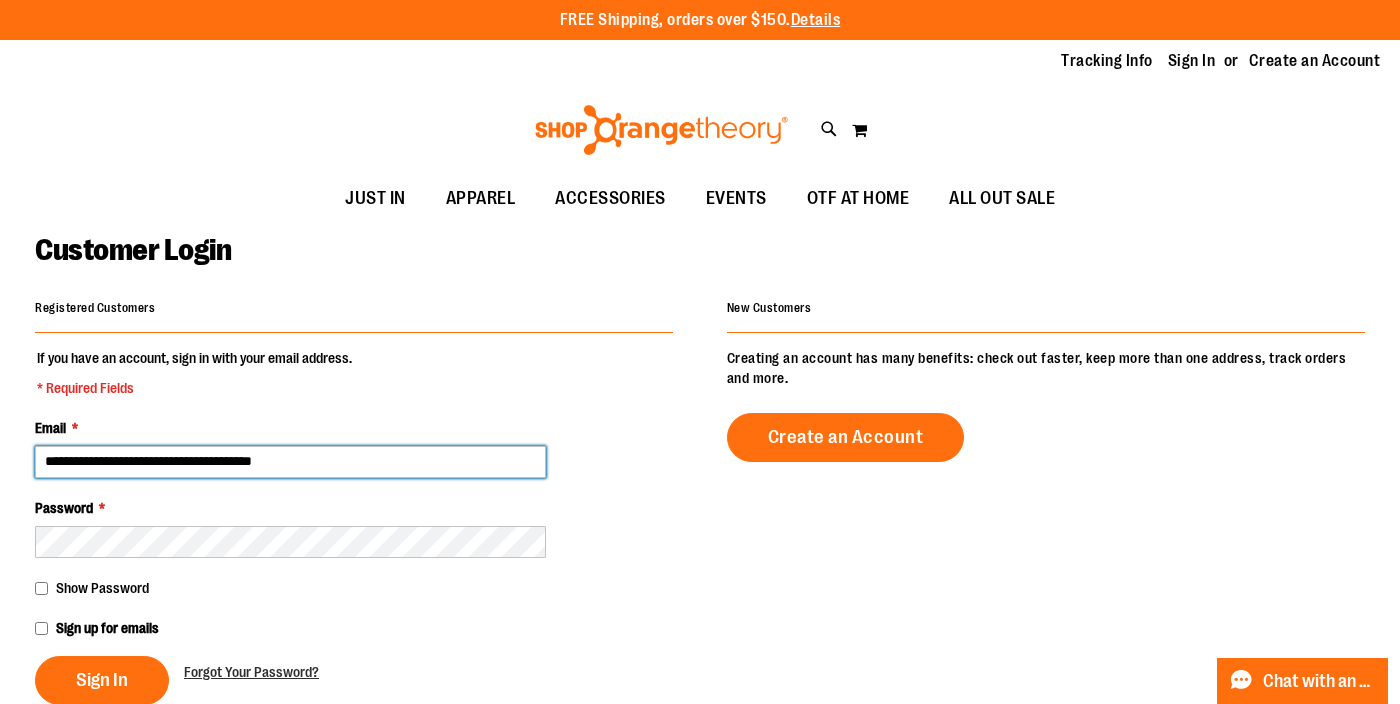 type on "**********" 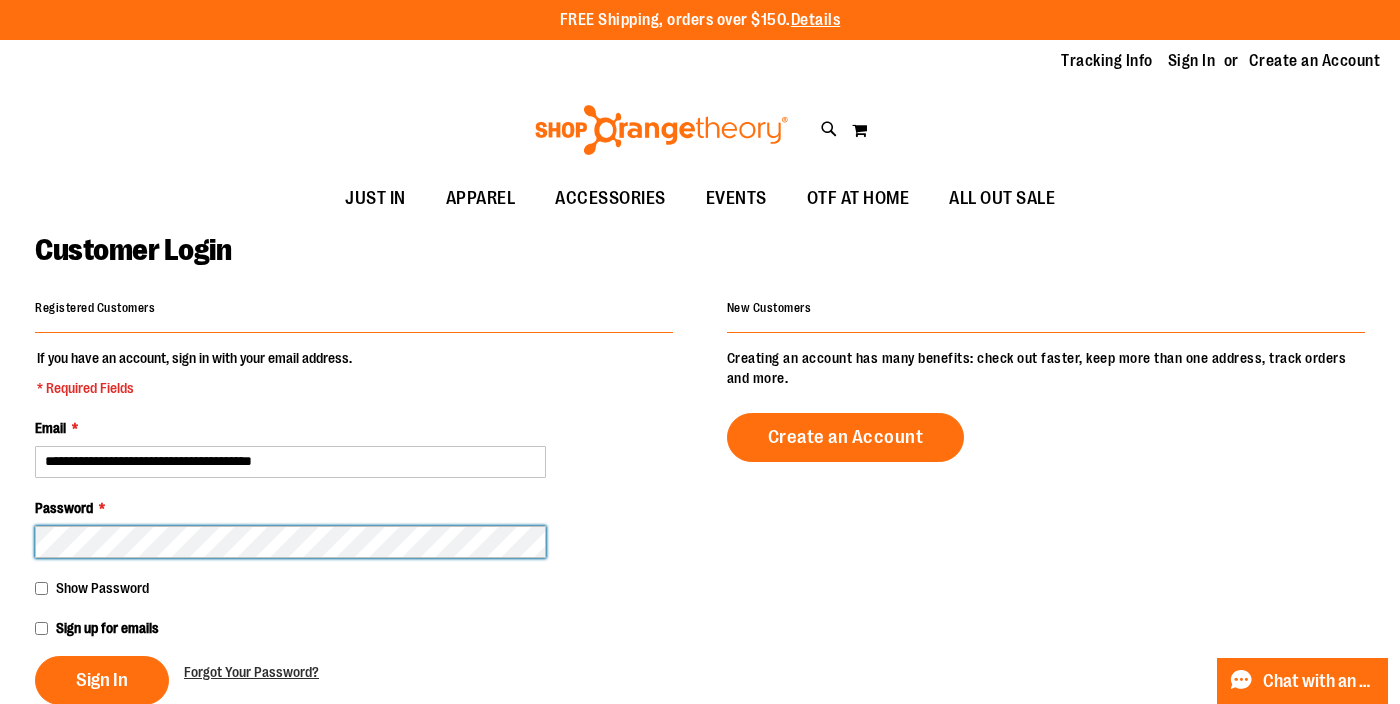 click on "Sign In" at bounding box center (102, 680) 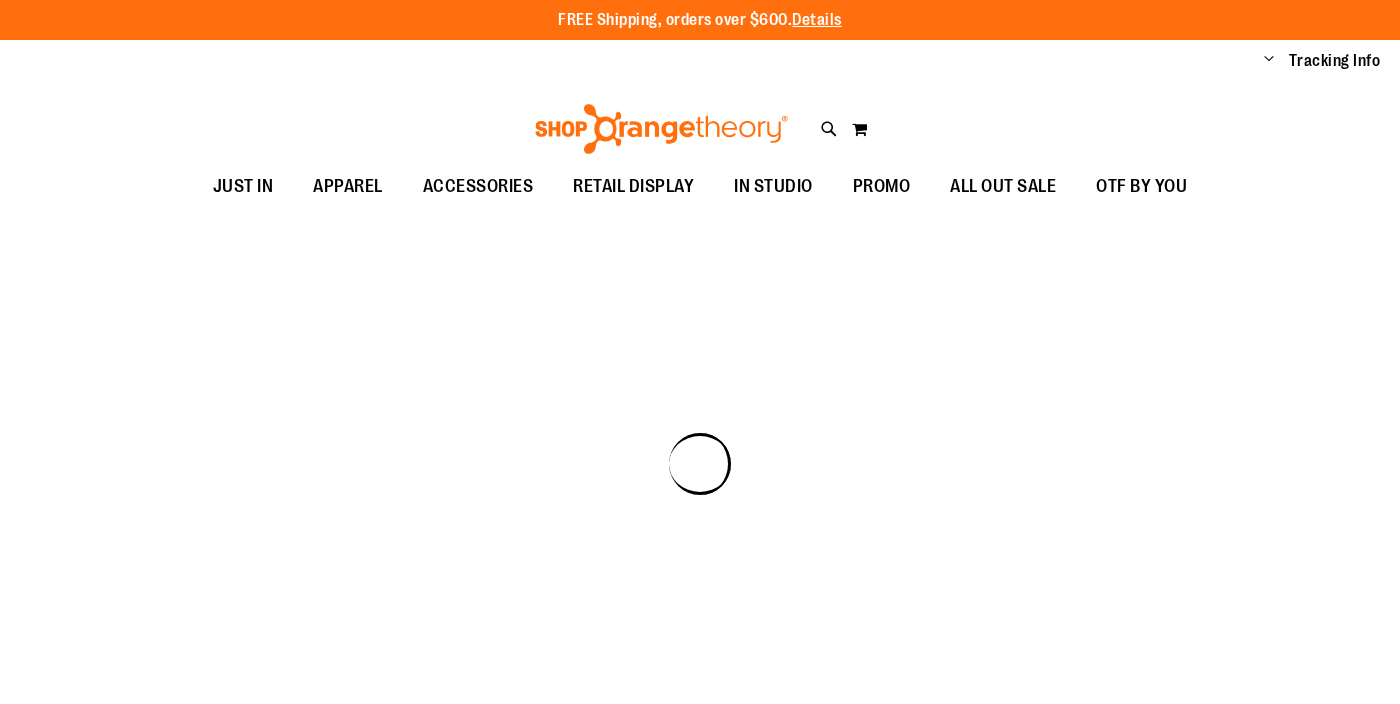 scroll, scrollTop: 0, scrollLeft: 0, axis: both 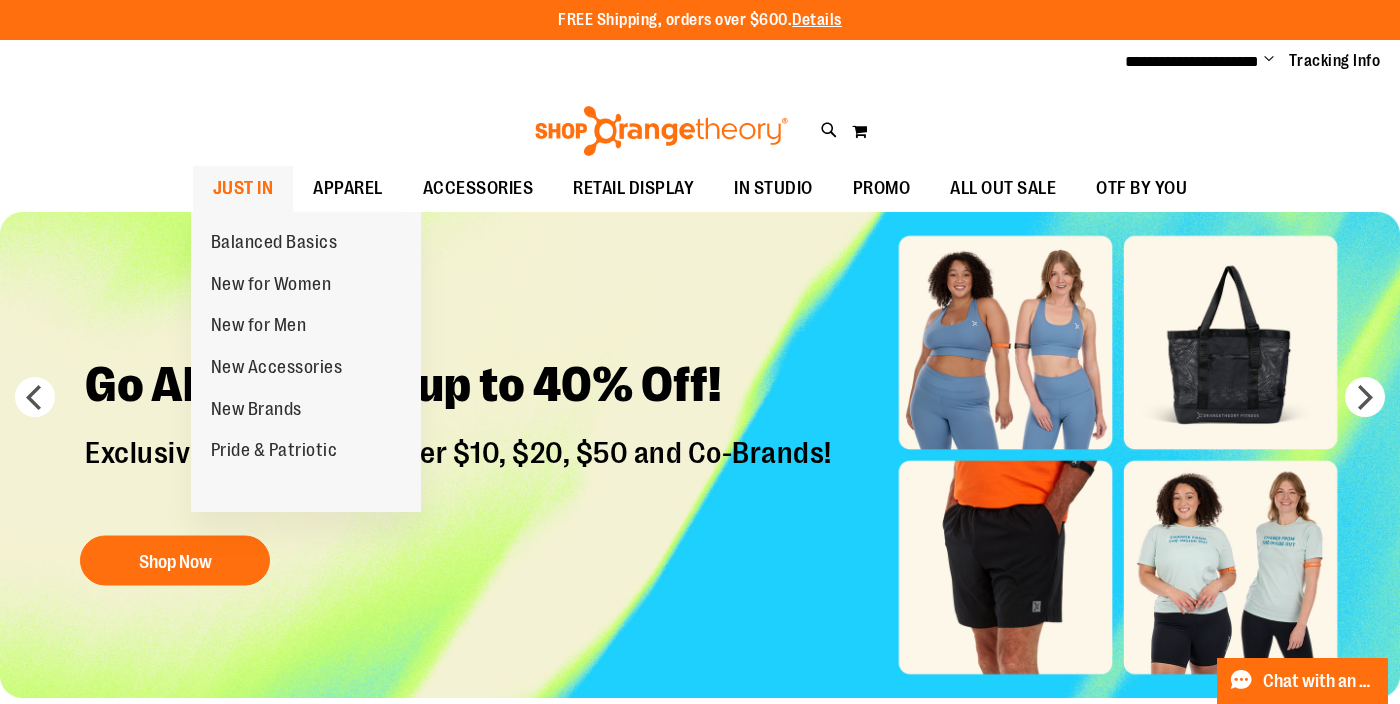 click on "JUST IN" at bounding box center [243, 188] 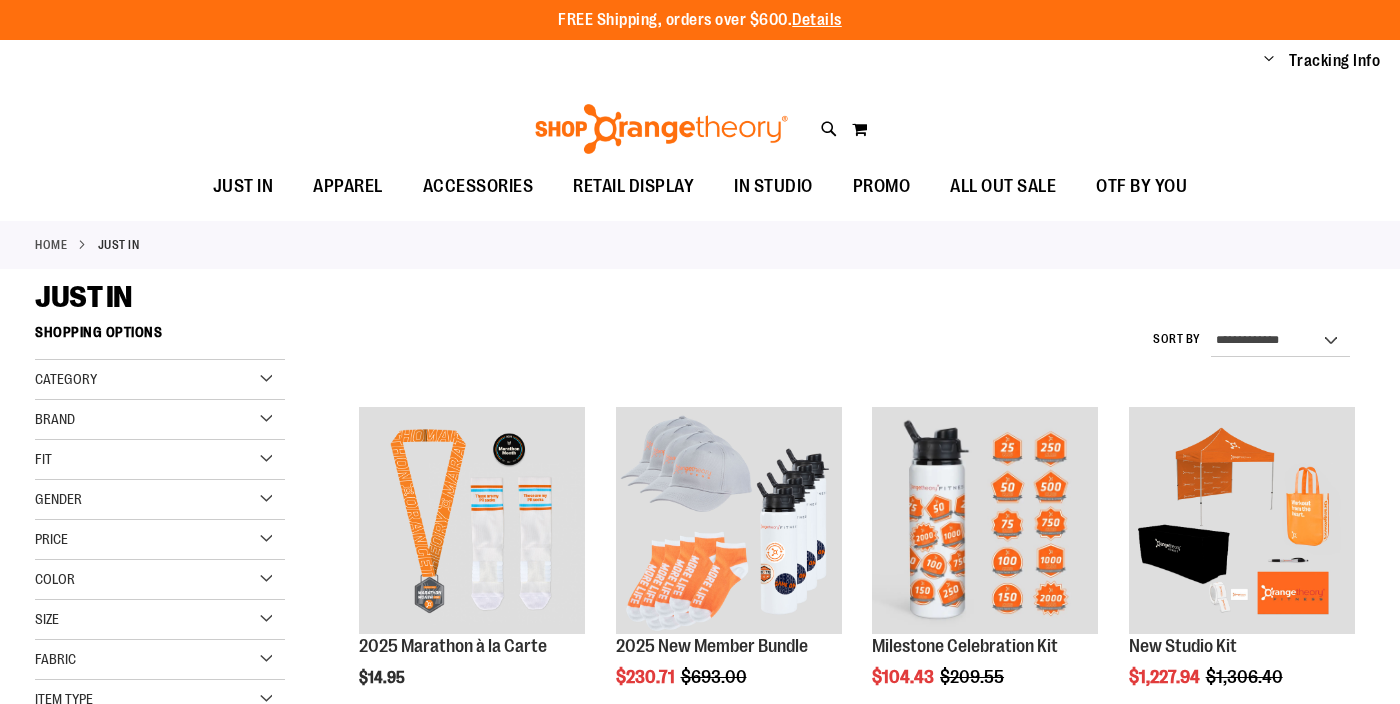 scroll, scrollTop: 0, scrollLeft: 0, axis: both 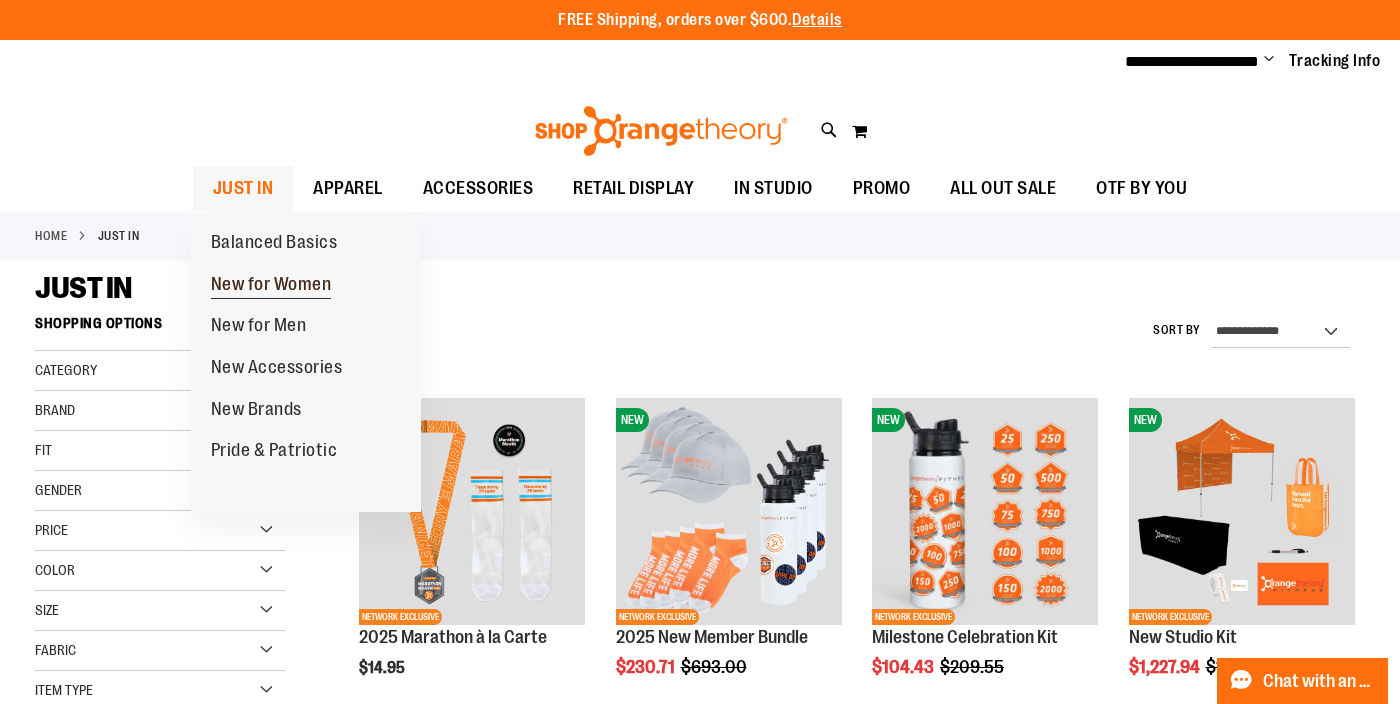 click on "New for Women" at bounding box center (271, 285) 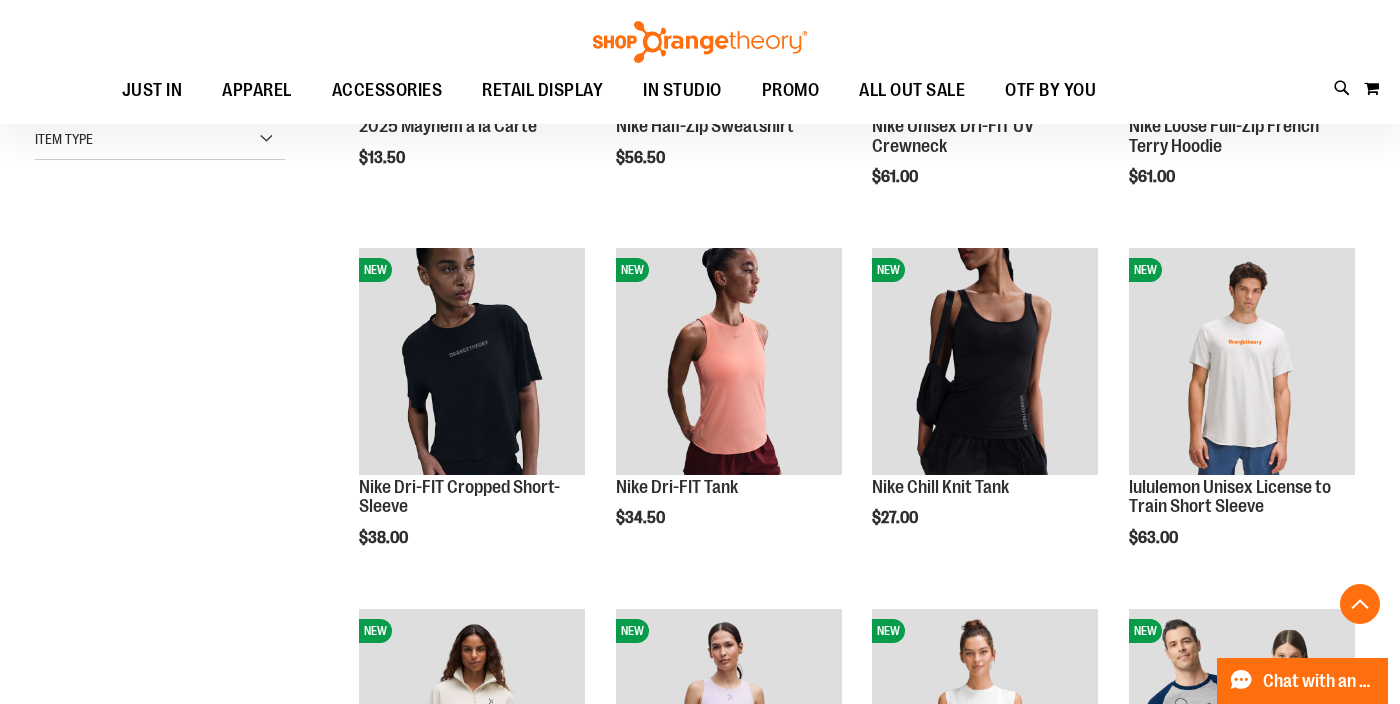 scroll, scrollTop: 601, scrollLeft: 0, axis: vertical 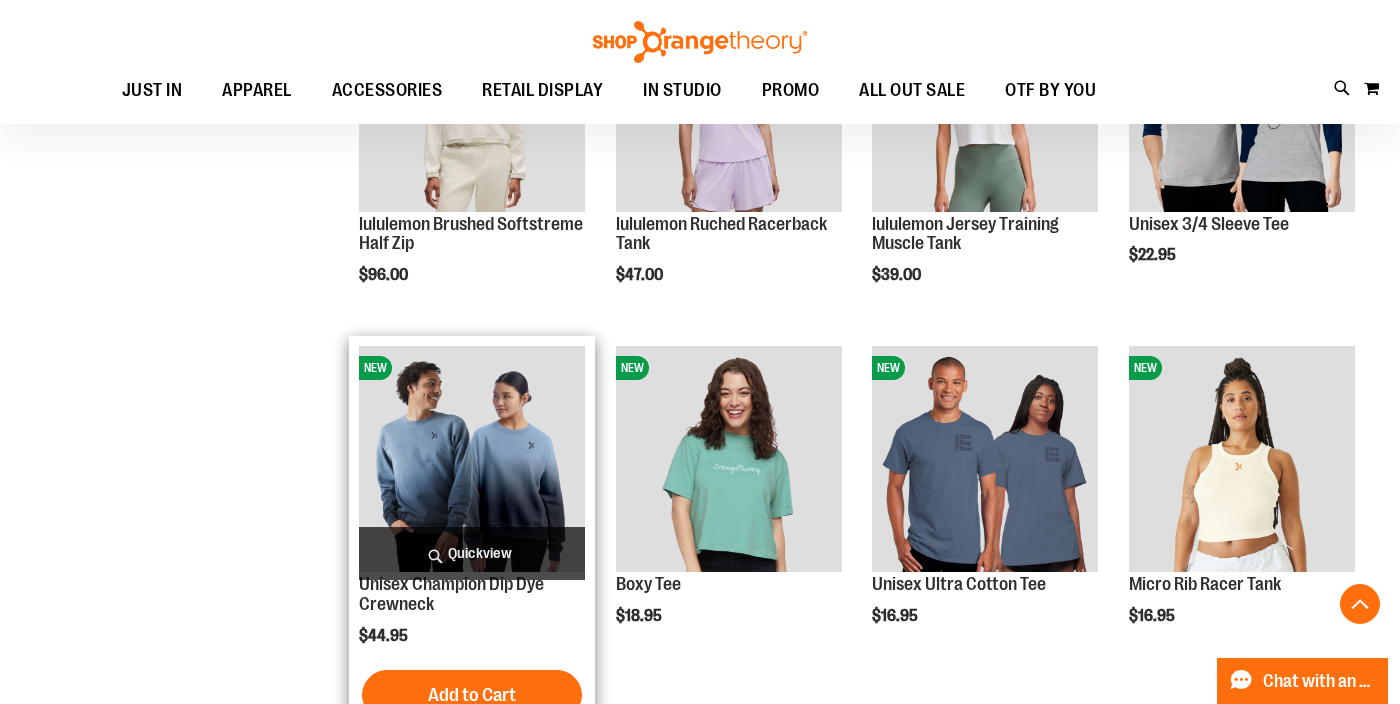 click on "Quickview" at bounding box center (472, 553) 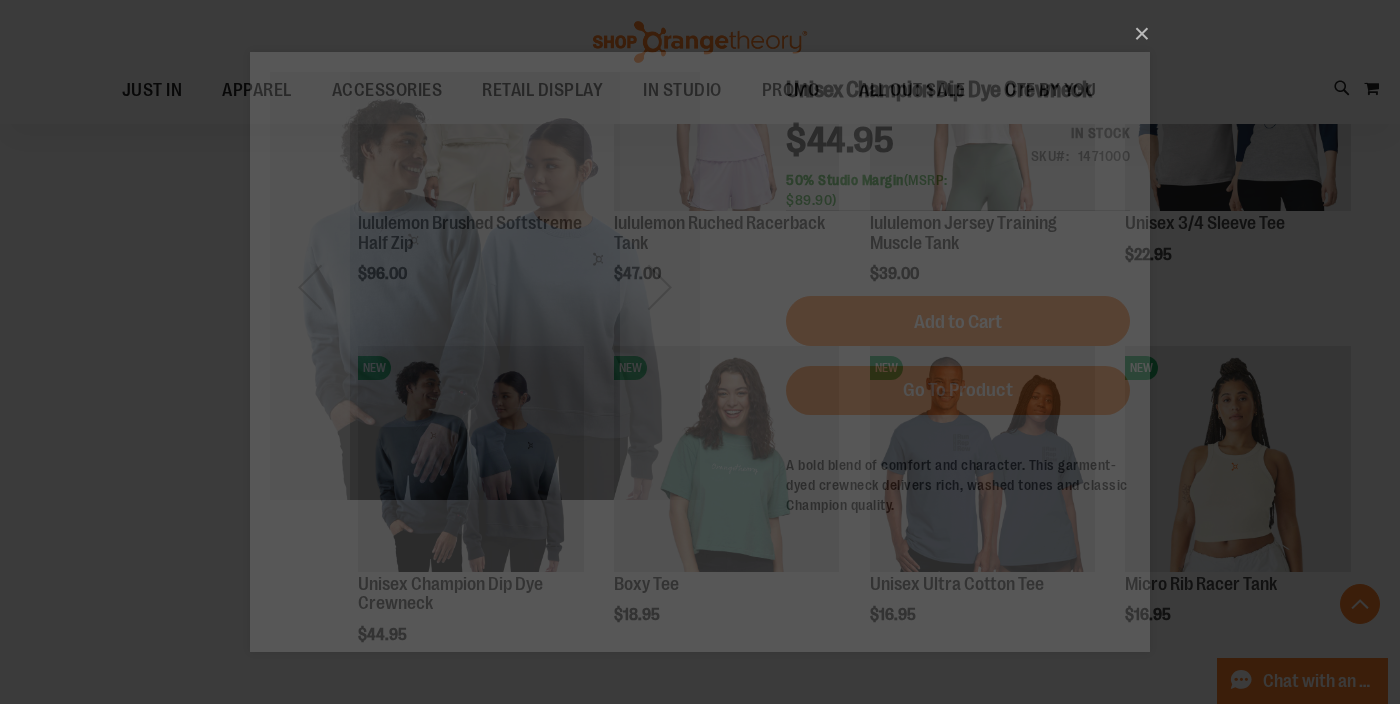 scroll, scrollTop: 0, scrollLeft: 0, axis: both 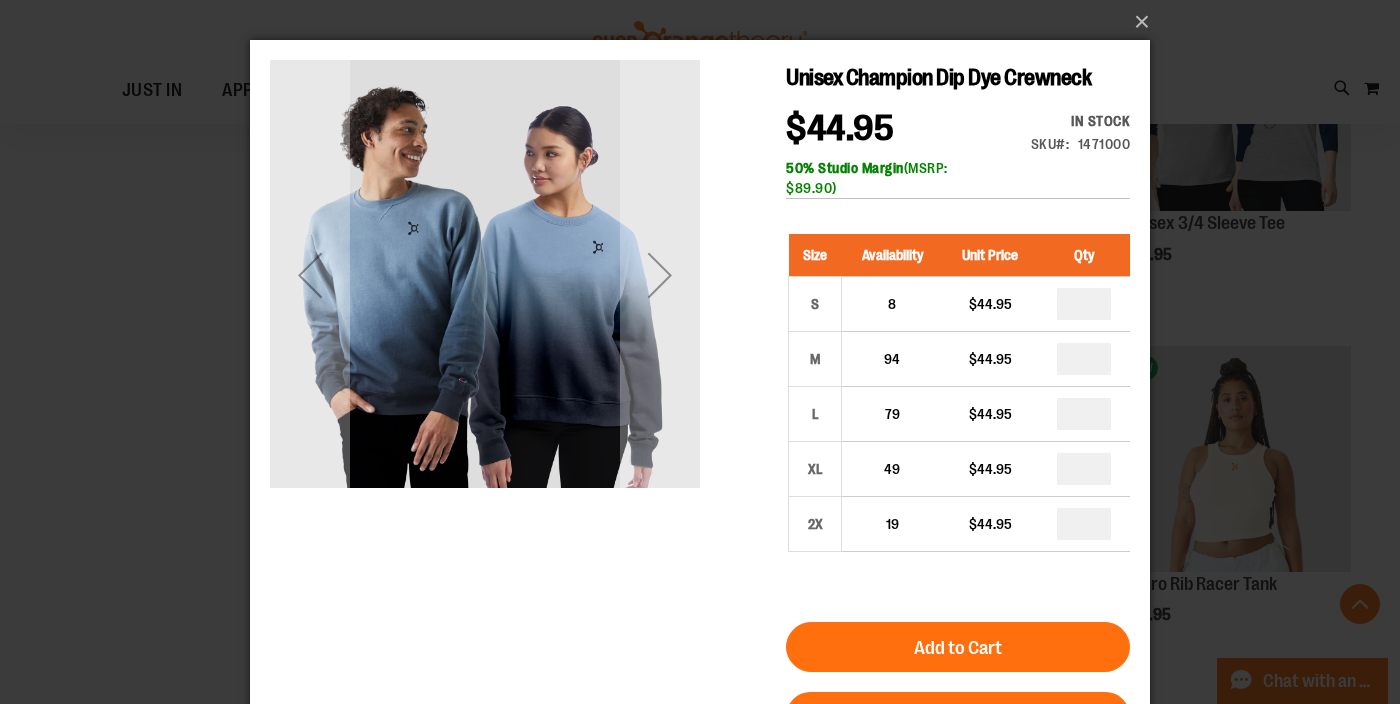 click on "×" at bounding box center [700, 352] 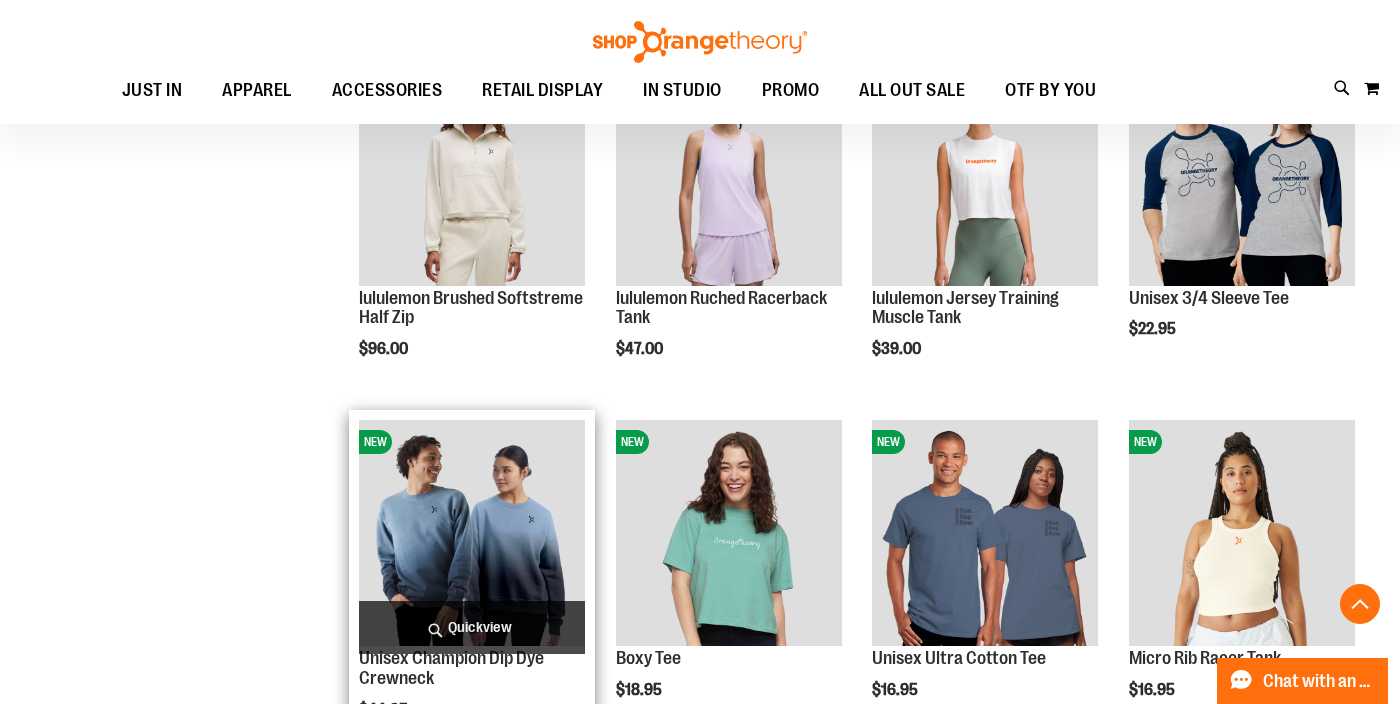scroll, scrollTop: 983, scrollLeft: 0, axis: vertical 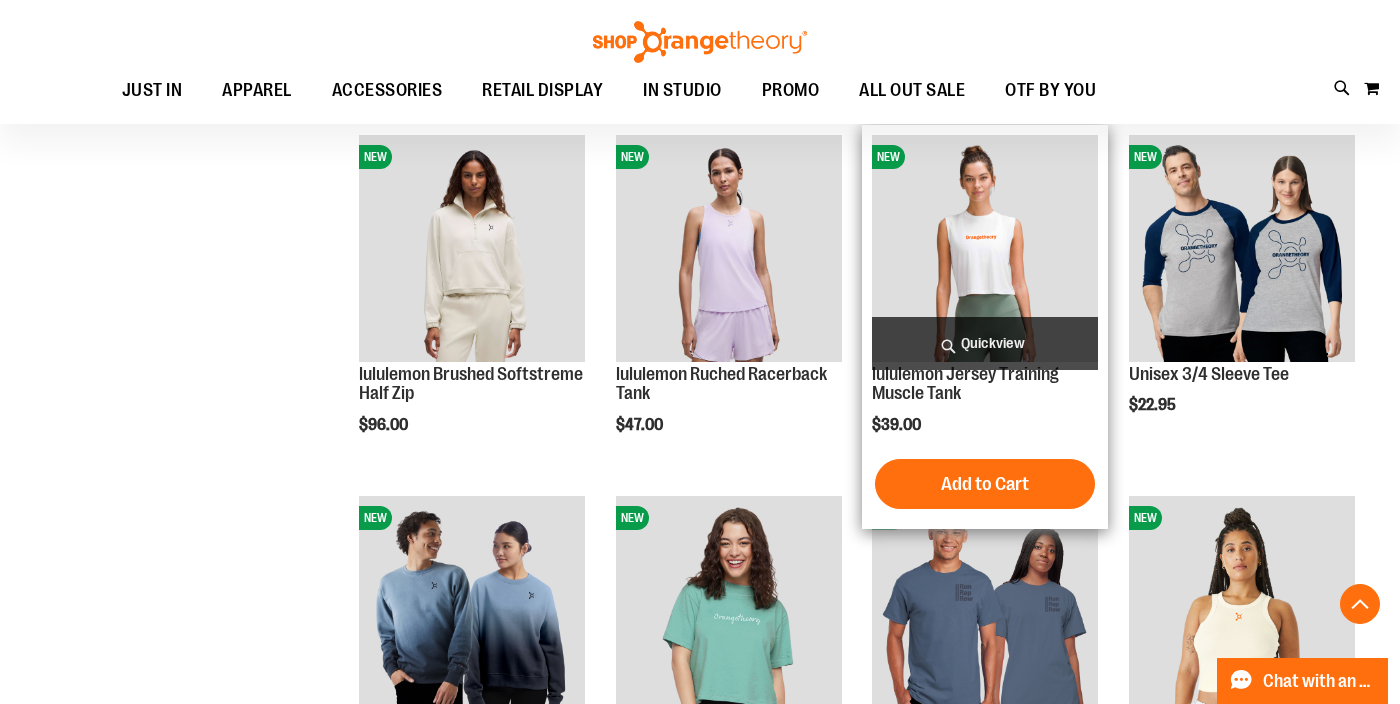 click on "Quickview" at bounding box center [985, 343] 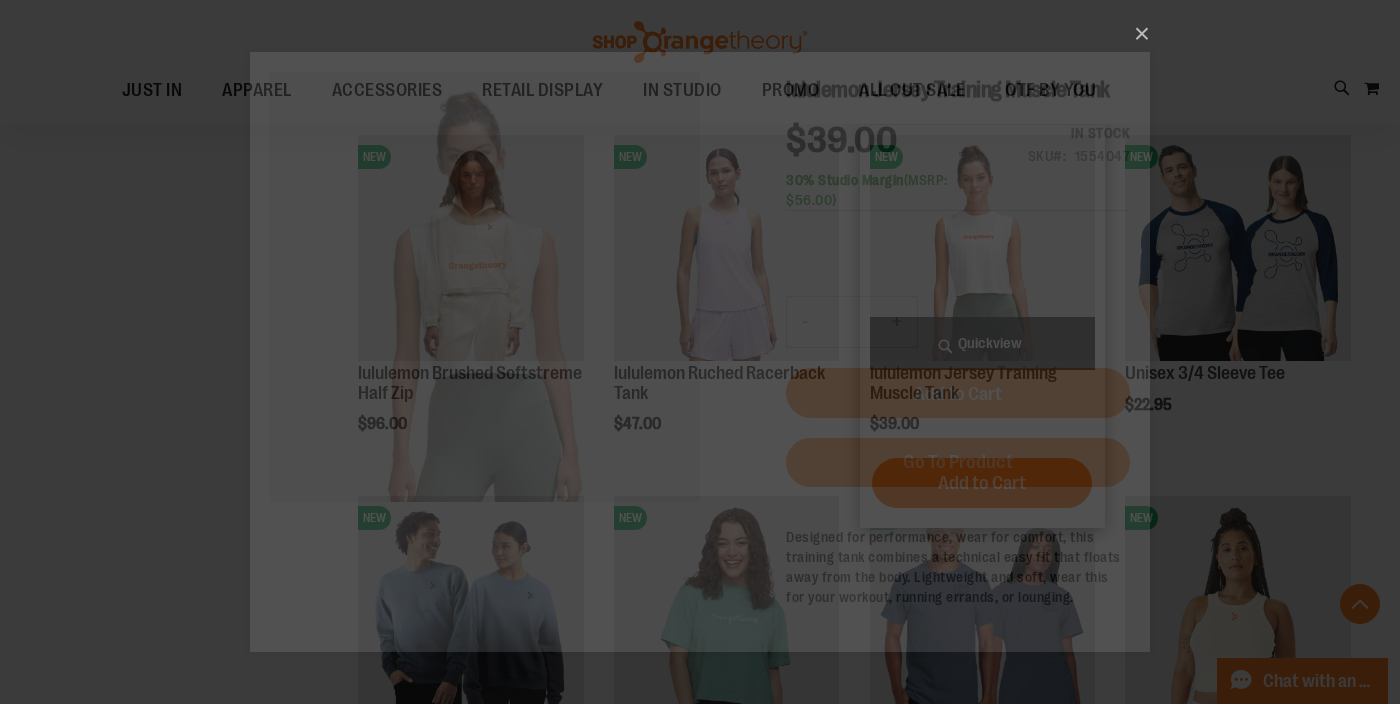 scroll, scrollTop: 0, scrollLeft: 0, axis: both 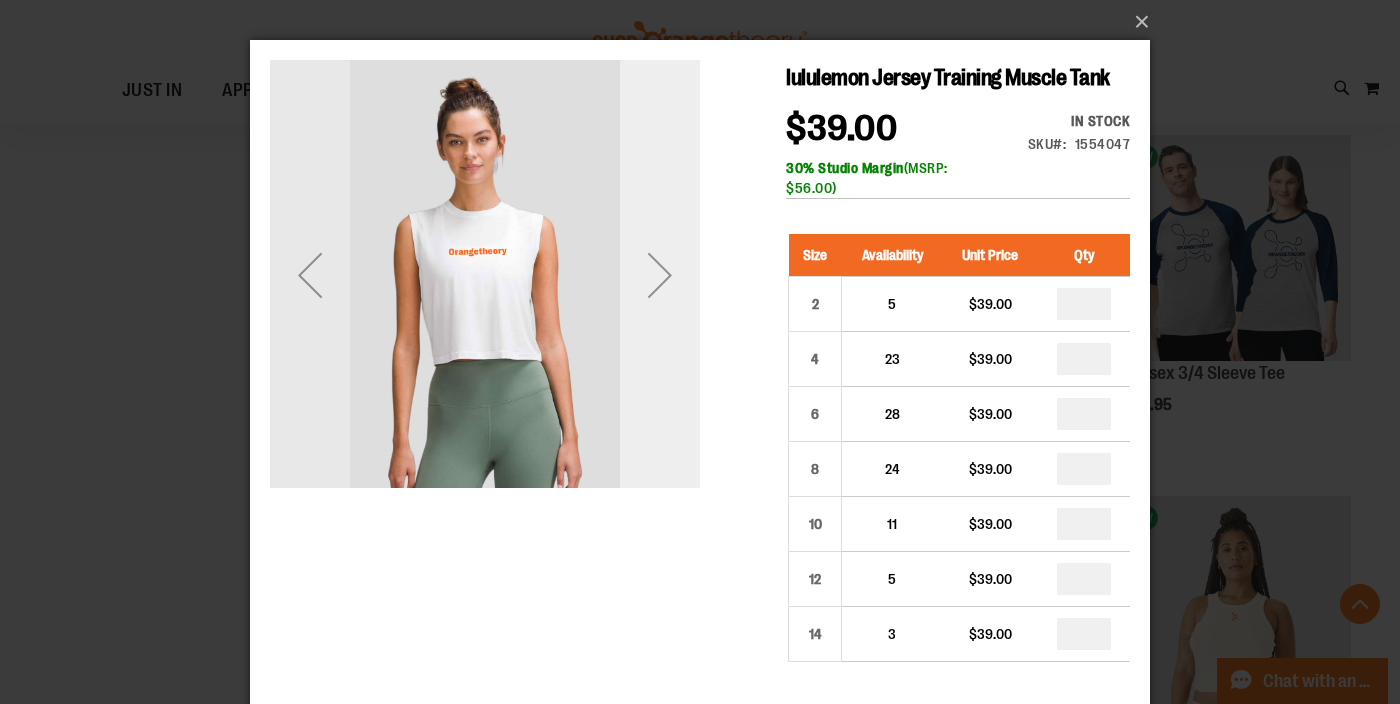 click at bounding box center [660, 275] 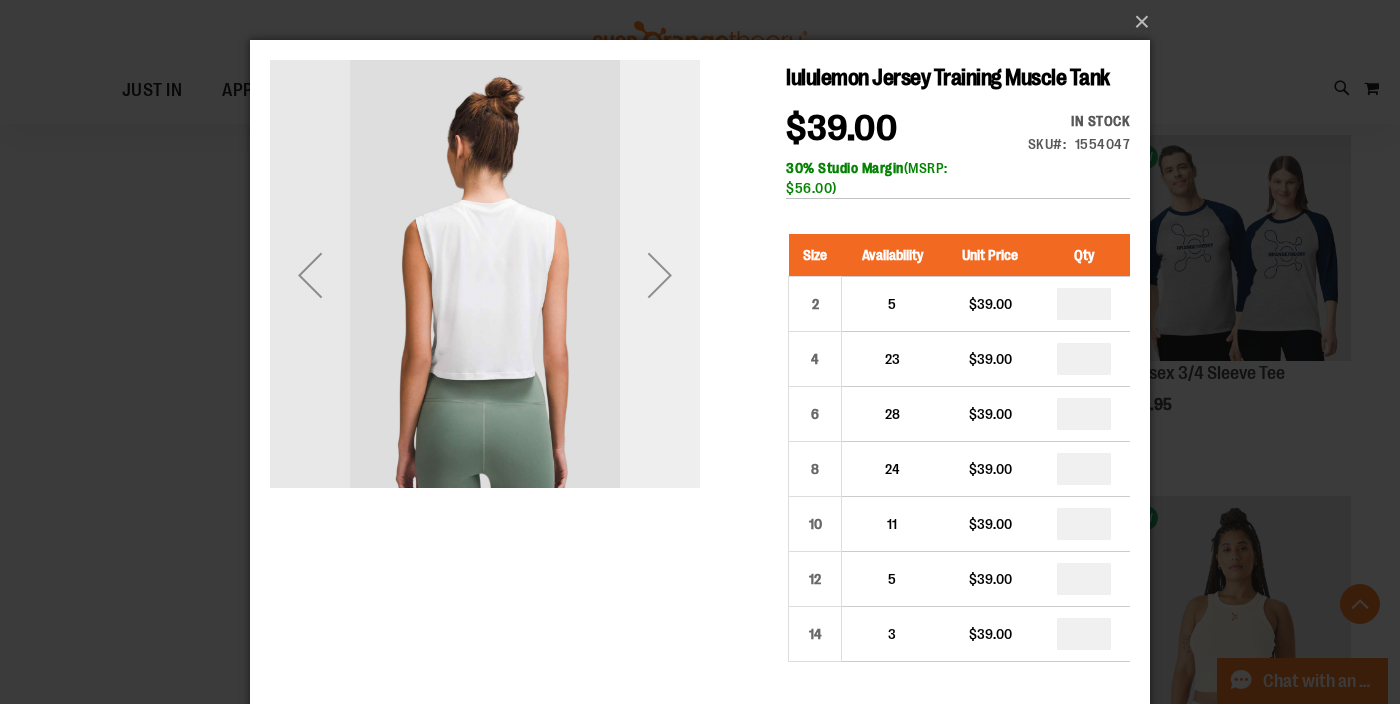 click at bounding box center (660, 275) 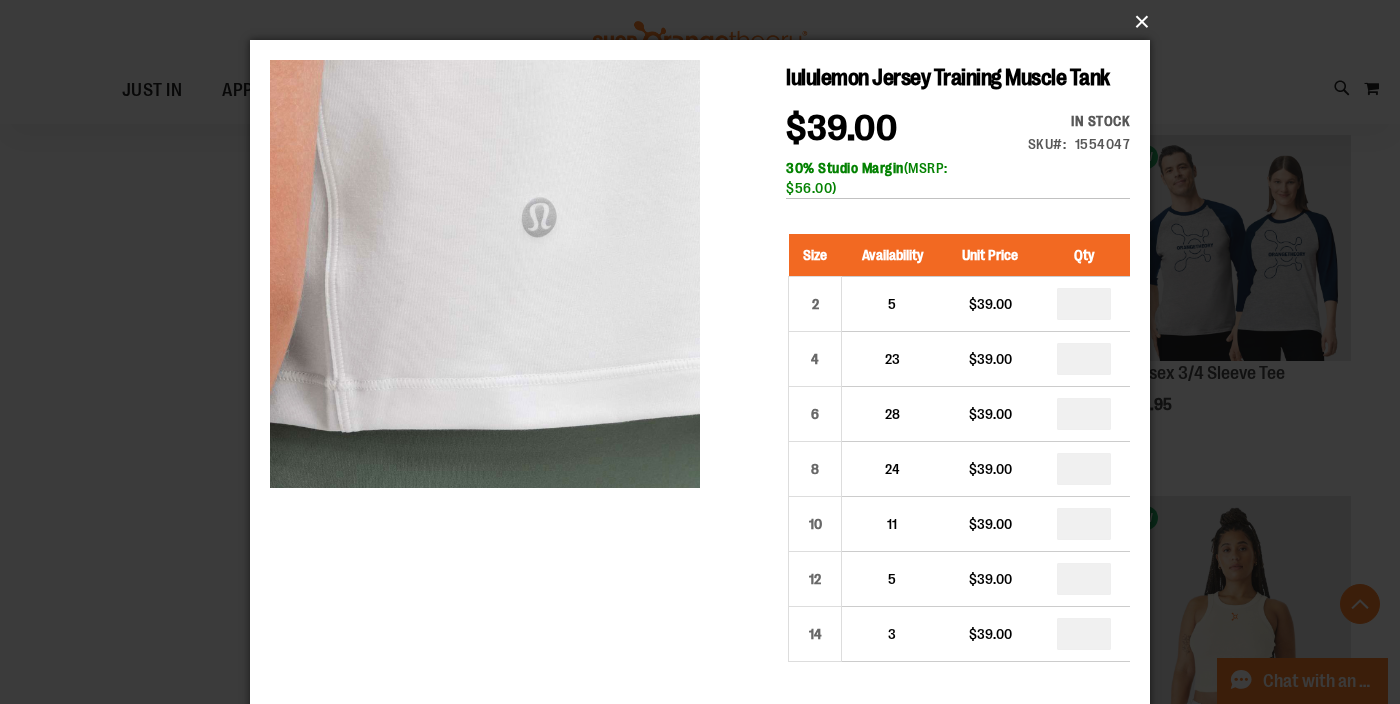 click on "×" at bounding box center (706, 22) 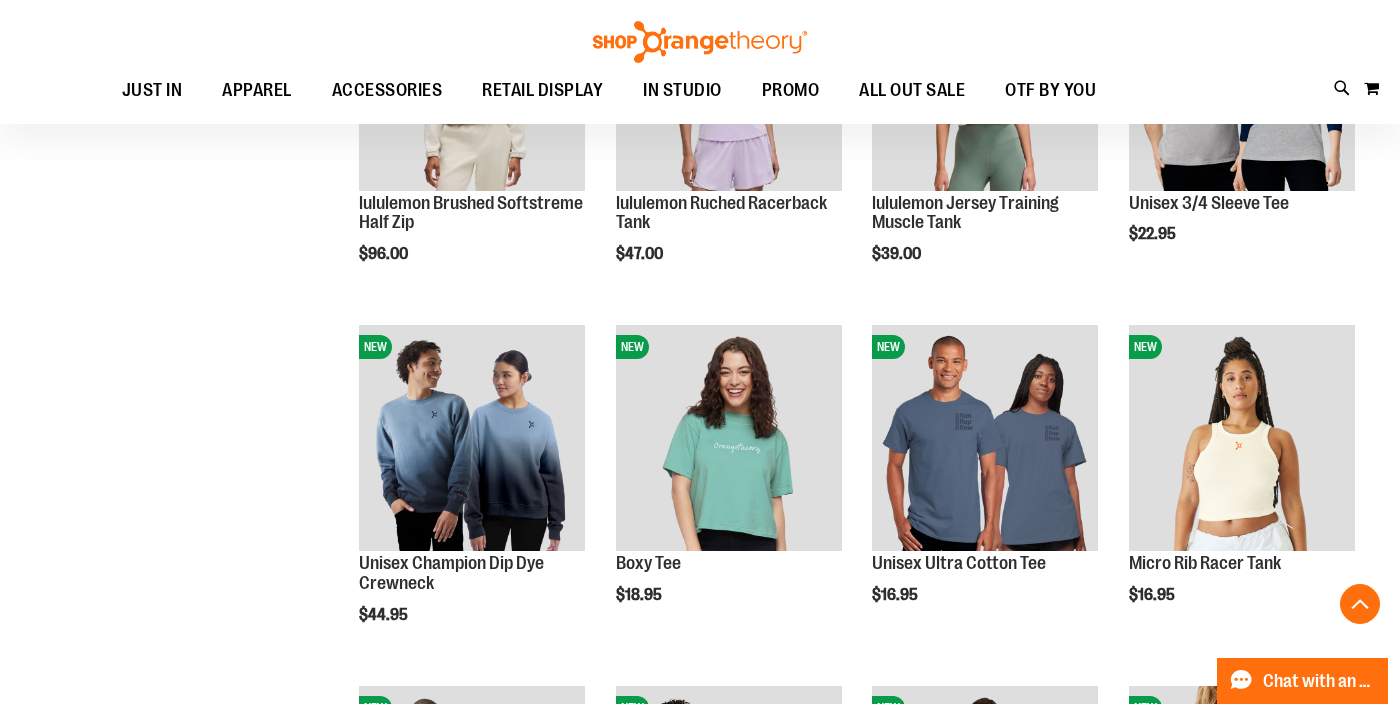 scroll, scrollTop: 1161, scrollLeft: 0, axis: vertical 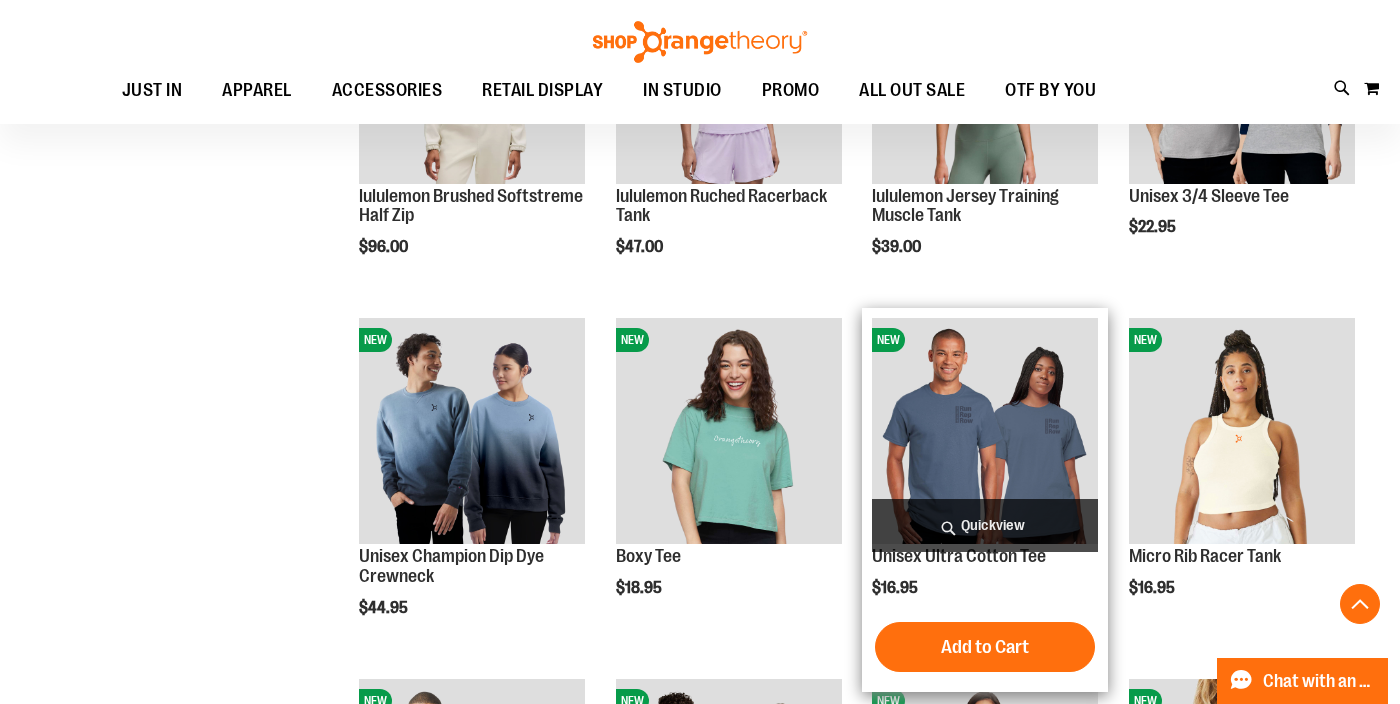 click on "Quickview" at bounding box center (985, 525) 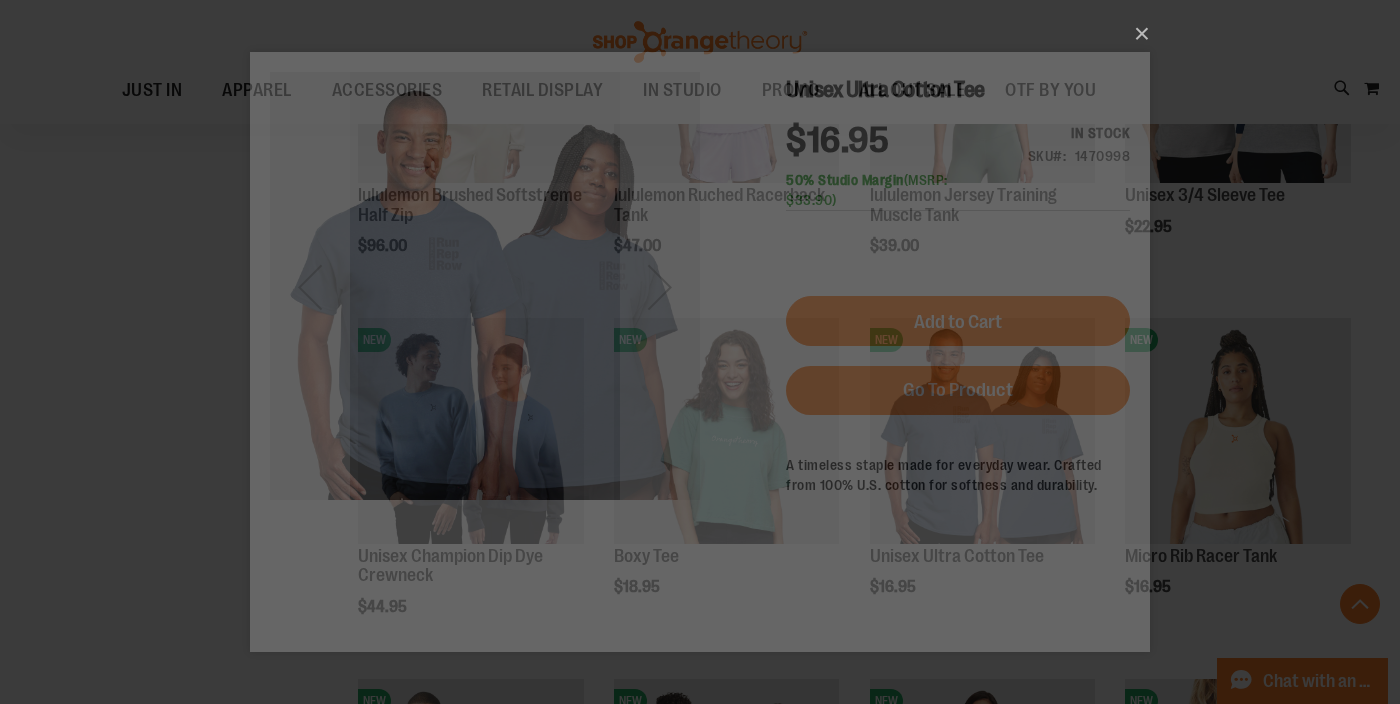 scroll, scrollTop: 0, scrollLeft: 0, axis: both 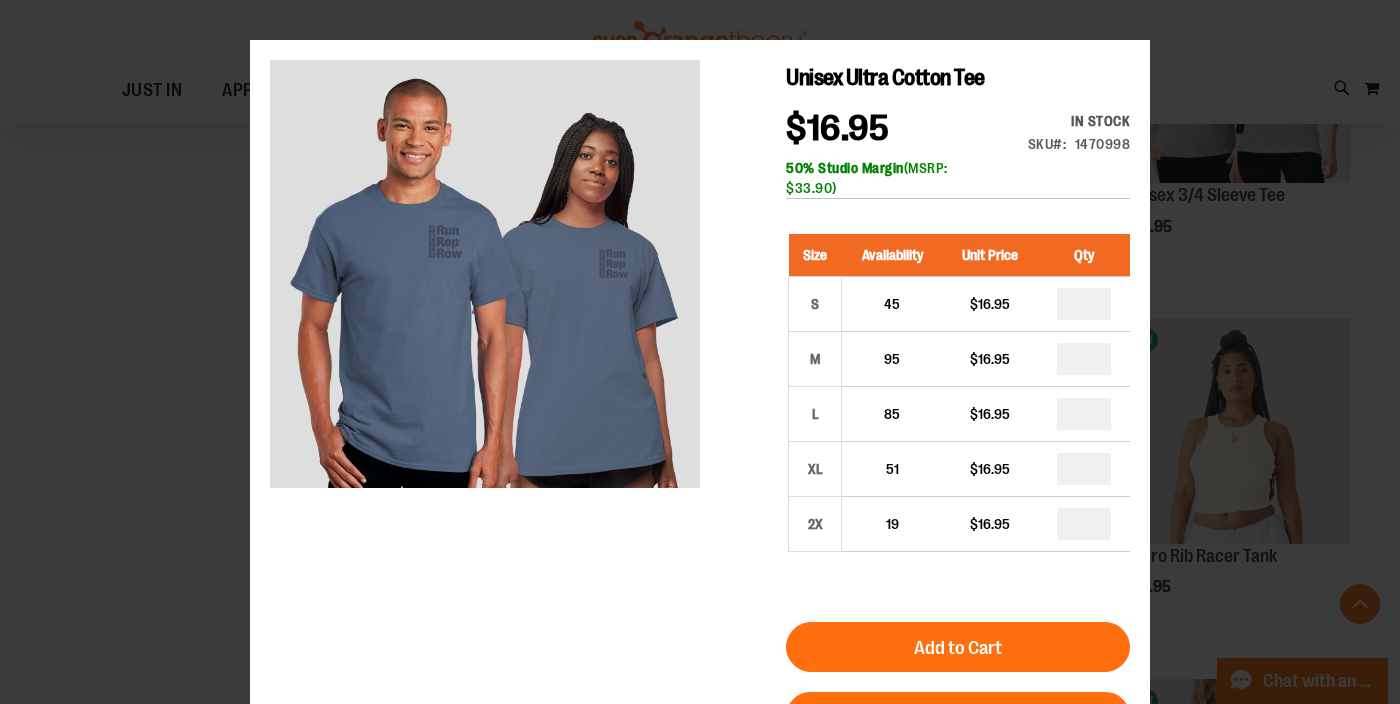 click on "×" at bounding box center (700, 352) 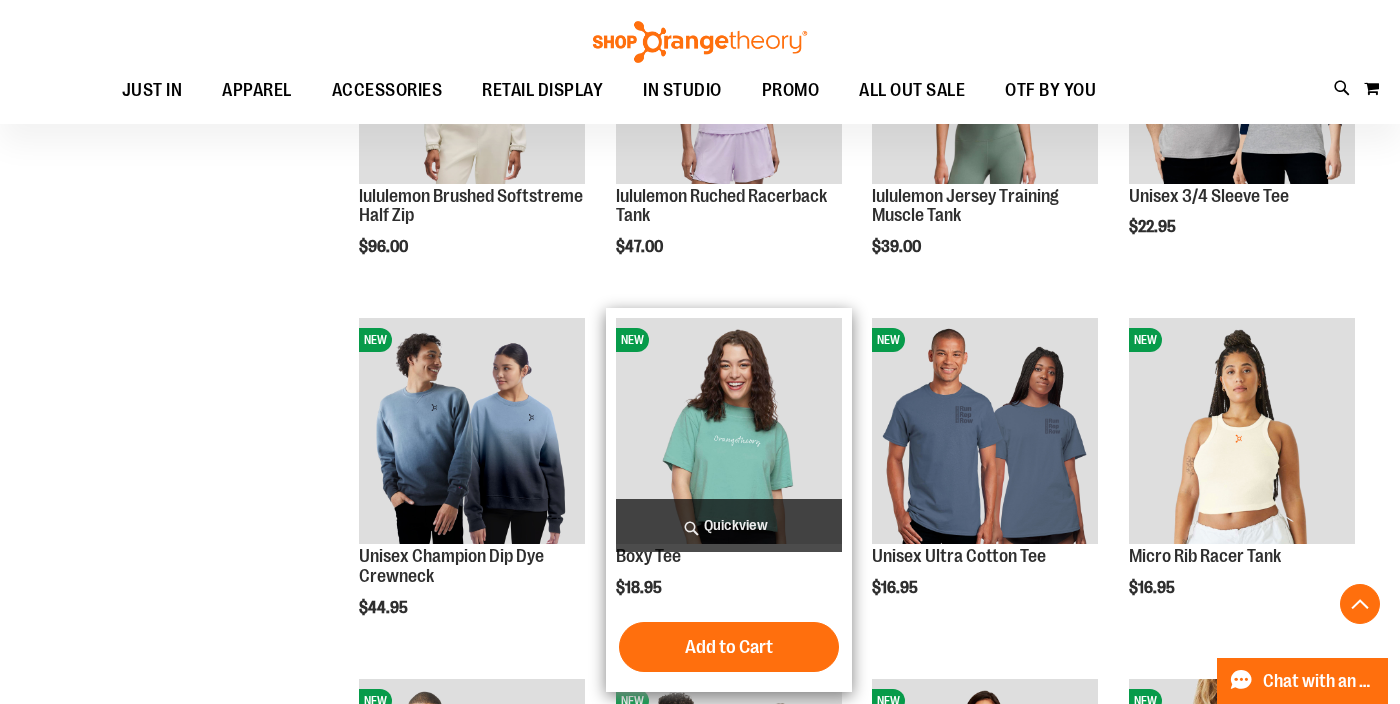 click on "Quickview" at bounding box center (729, 525) 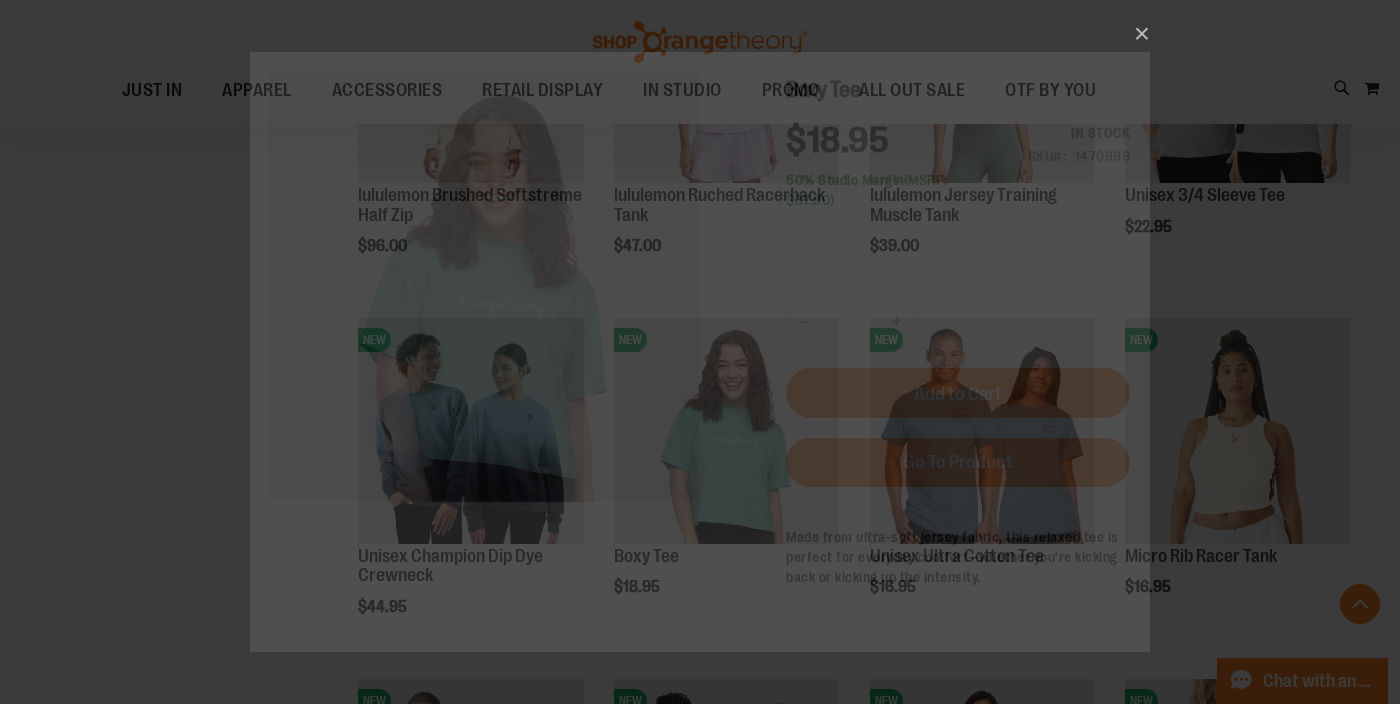 scroll, scrollTop: 0, scrollLeft: 0, axis: both 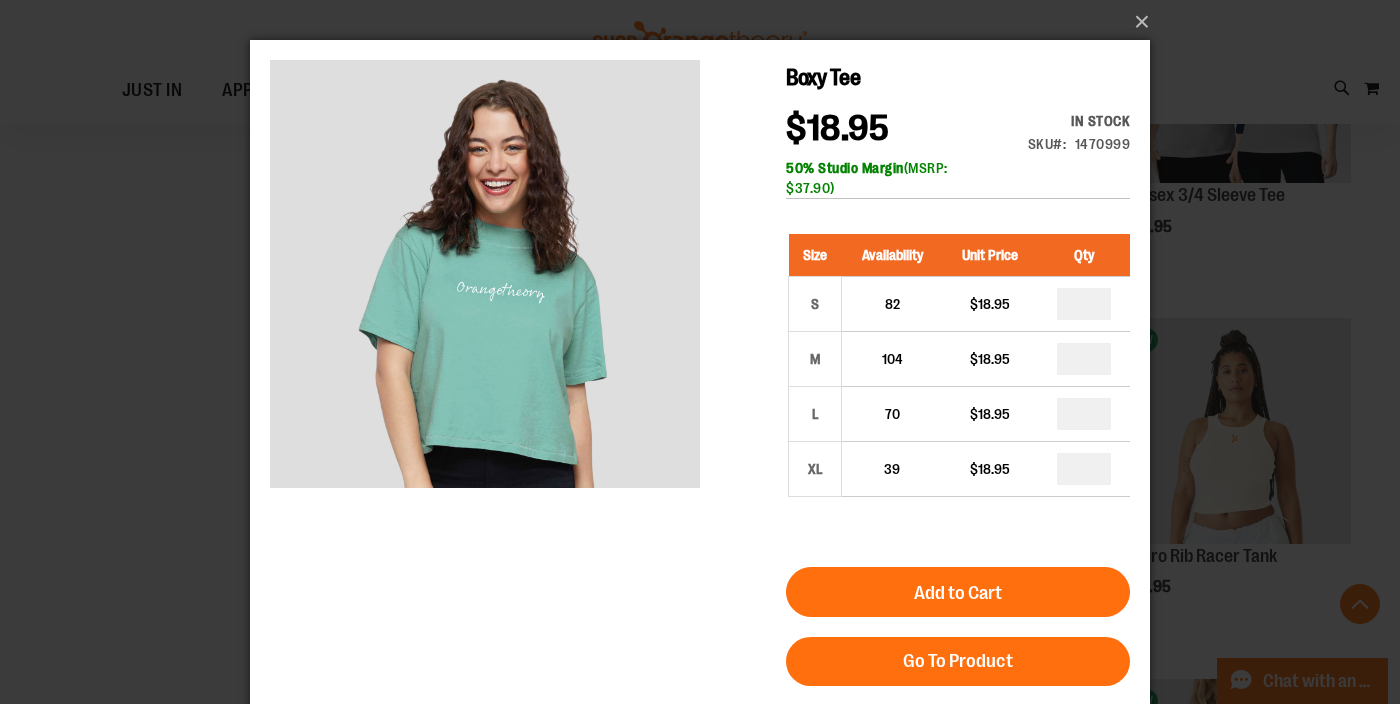 click on "×" at bounding box center (700, 352) 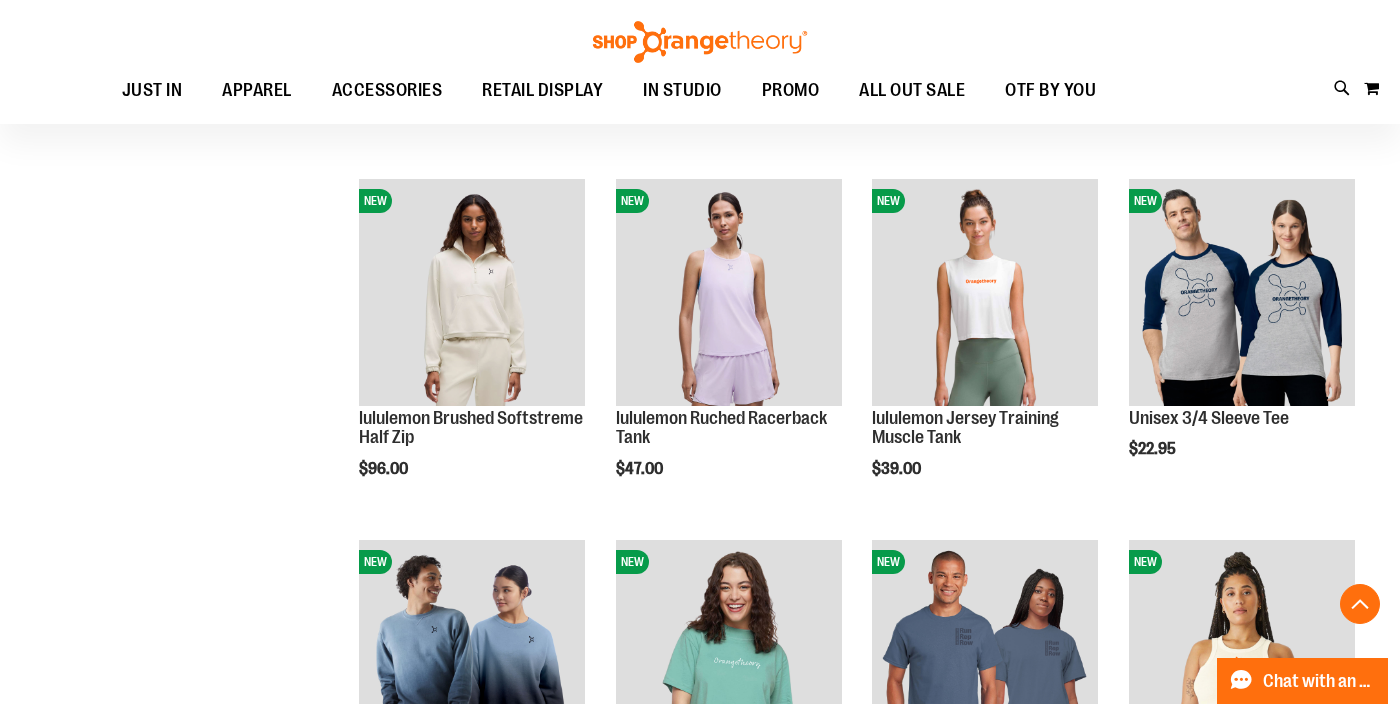 scroll, scrollTop: 938, scrollLeft: 0, axis: vertical 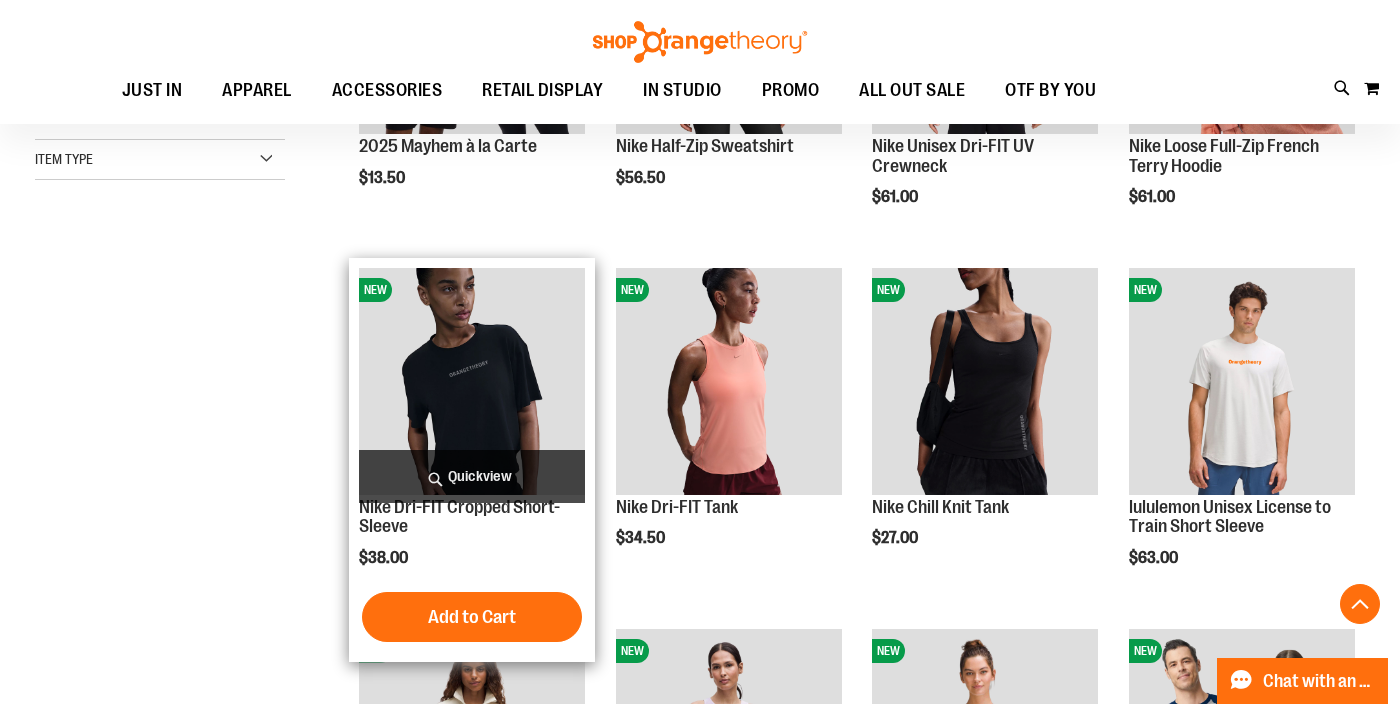 click on "Quickview" at bounding box center (472, 476) 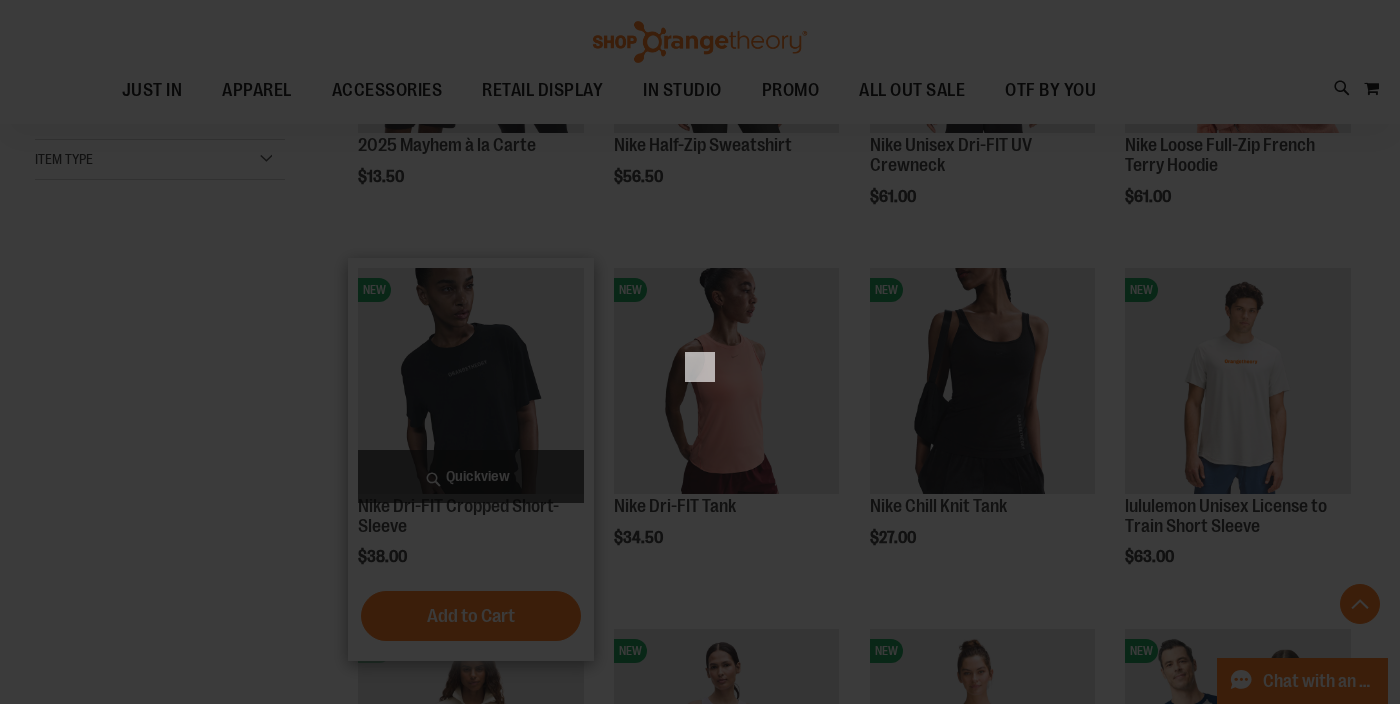 scroll, scrollTop: 0, scrollLeft: 0, axis: both 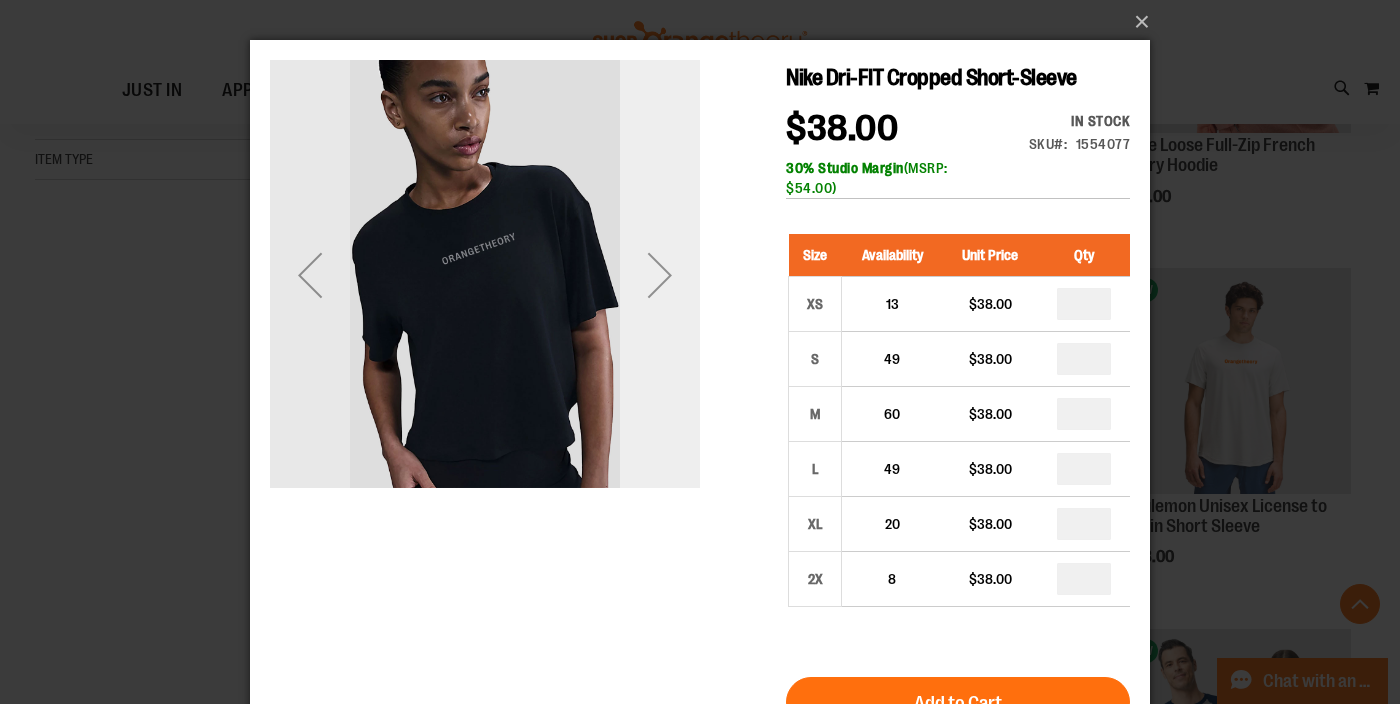click at bounding box center [660, 275] 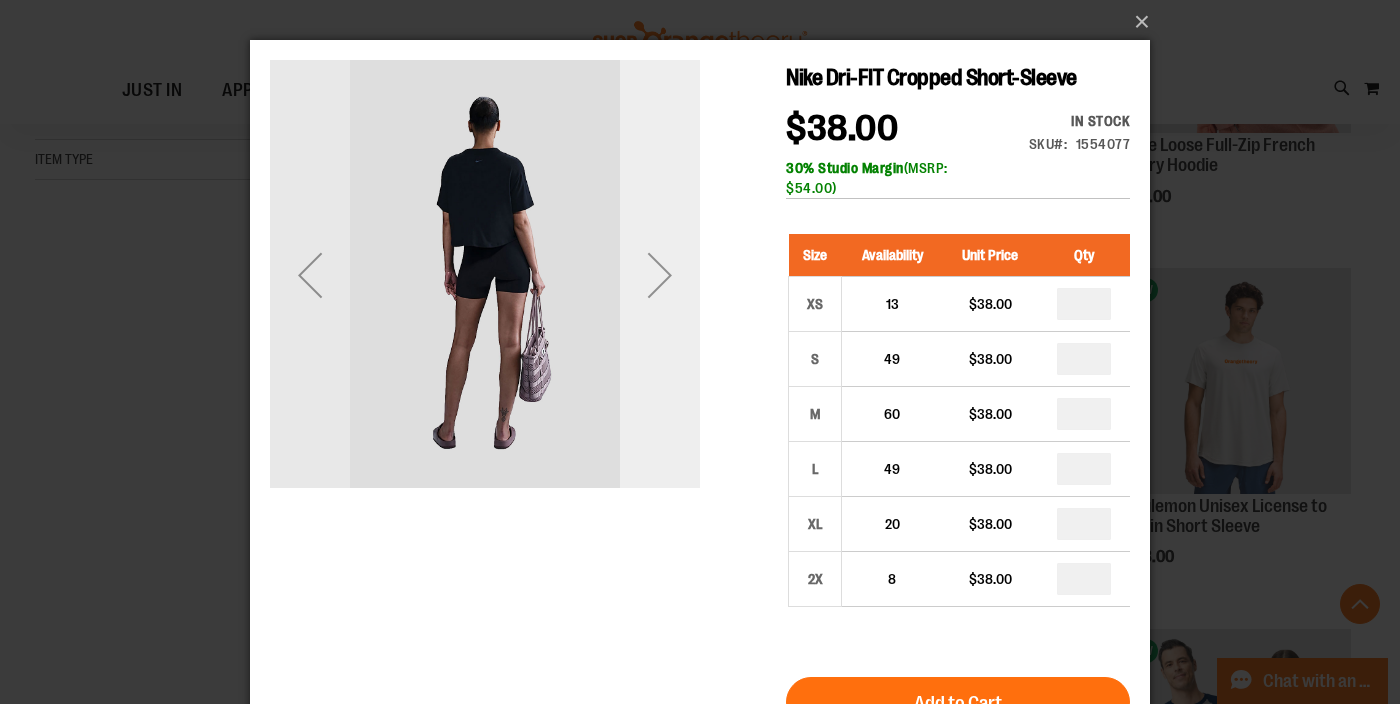 click at bounding box center [660, 275] 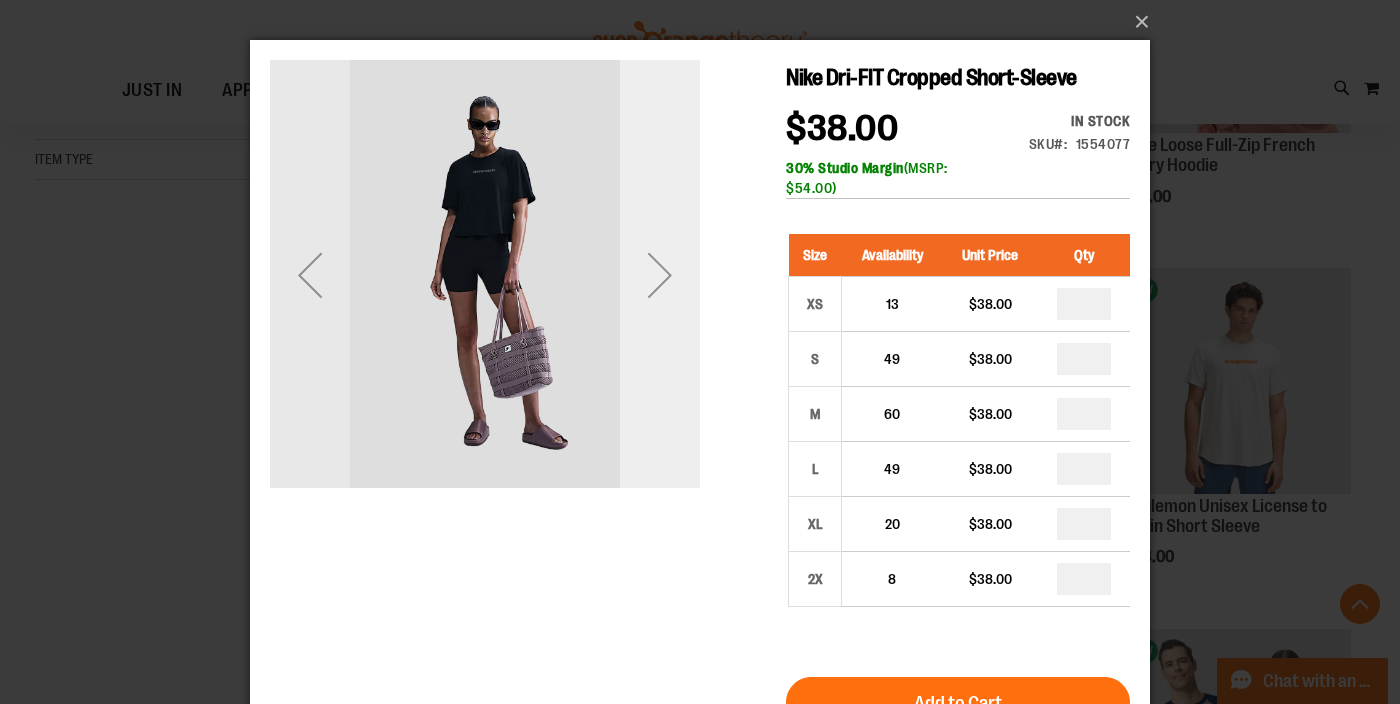 click at bounding box center (660, 275) 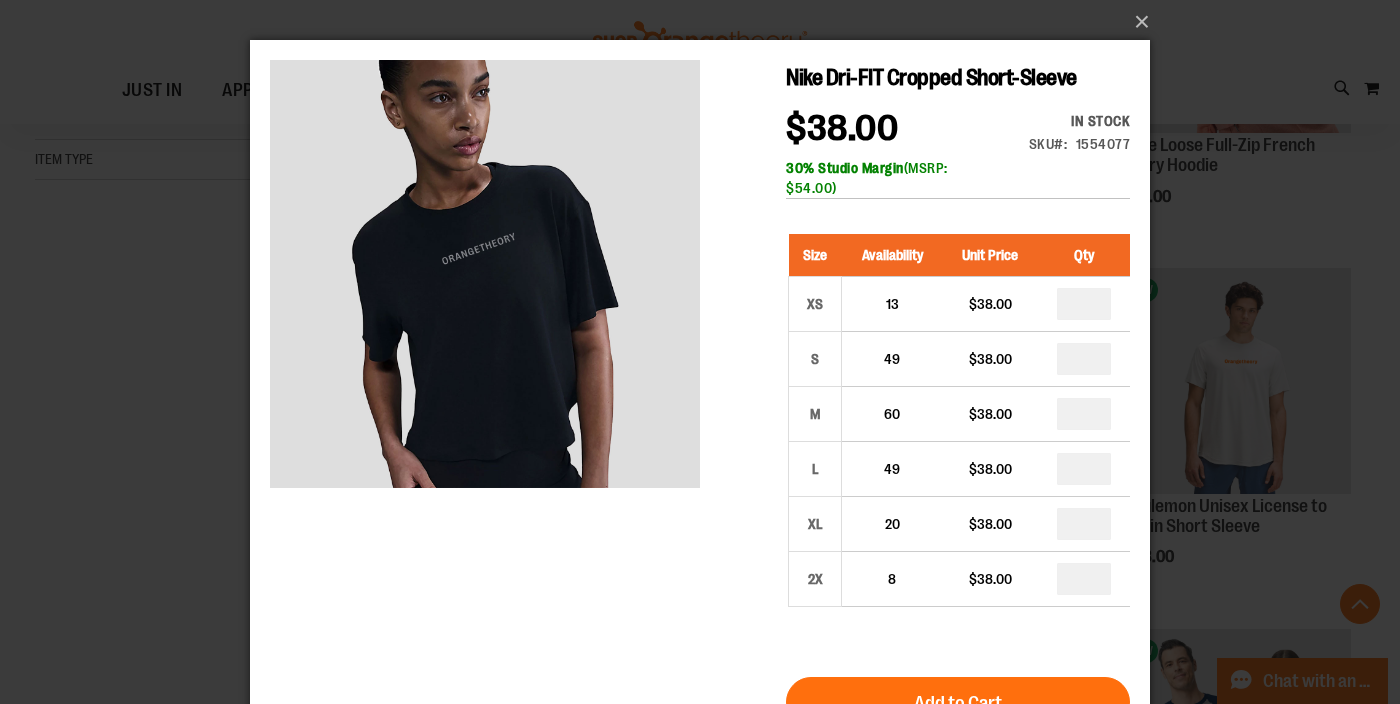 click on "×" at bounding box center (700, 352) 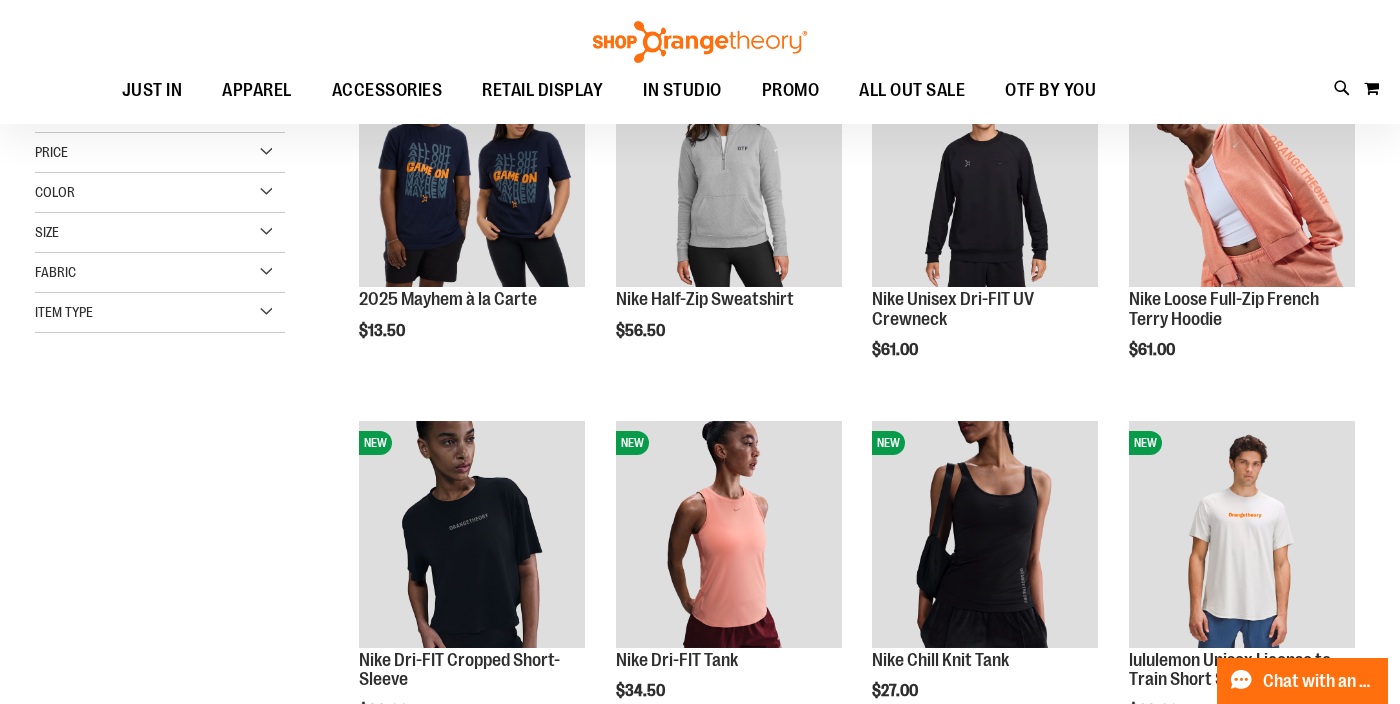scroll, scrollTop: 223, scrollLeft: 0, axis: vertical 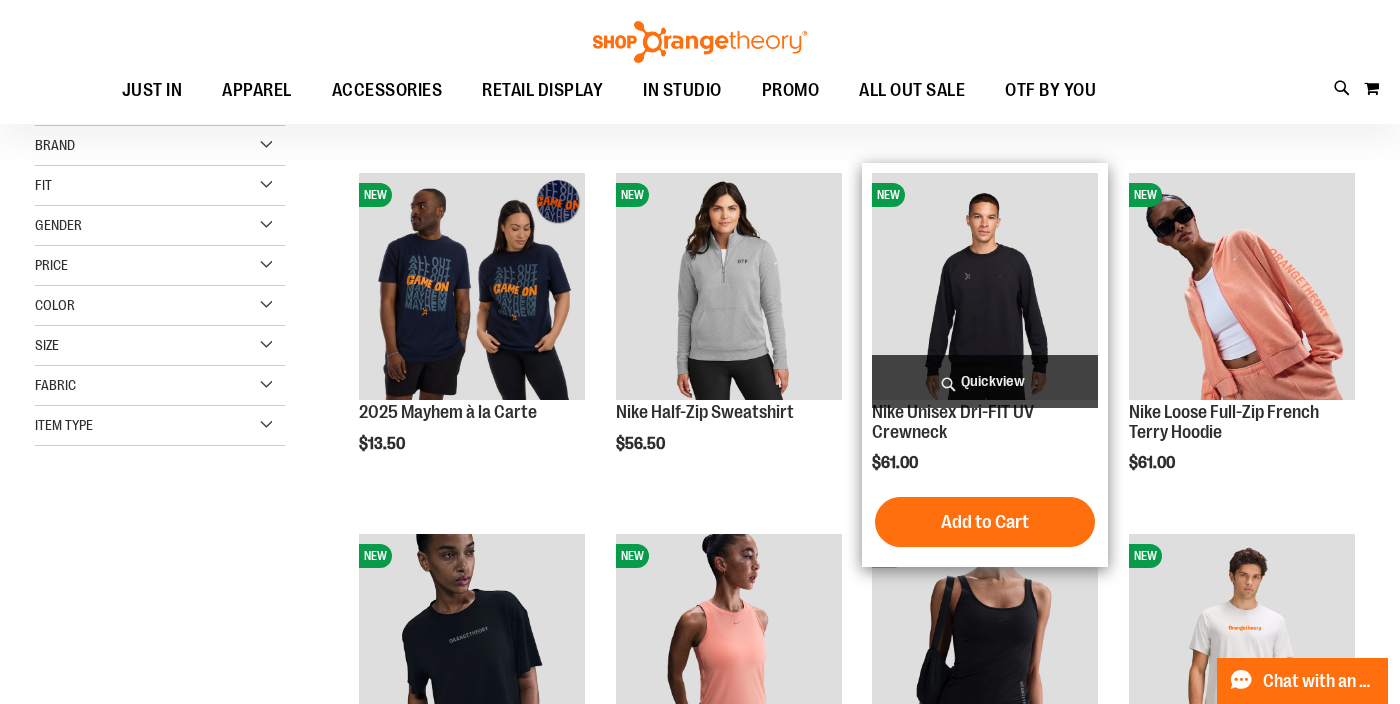 click on "Quickview" at bounding box center (985, 381) 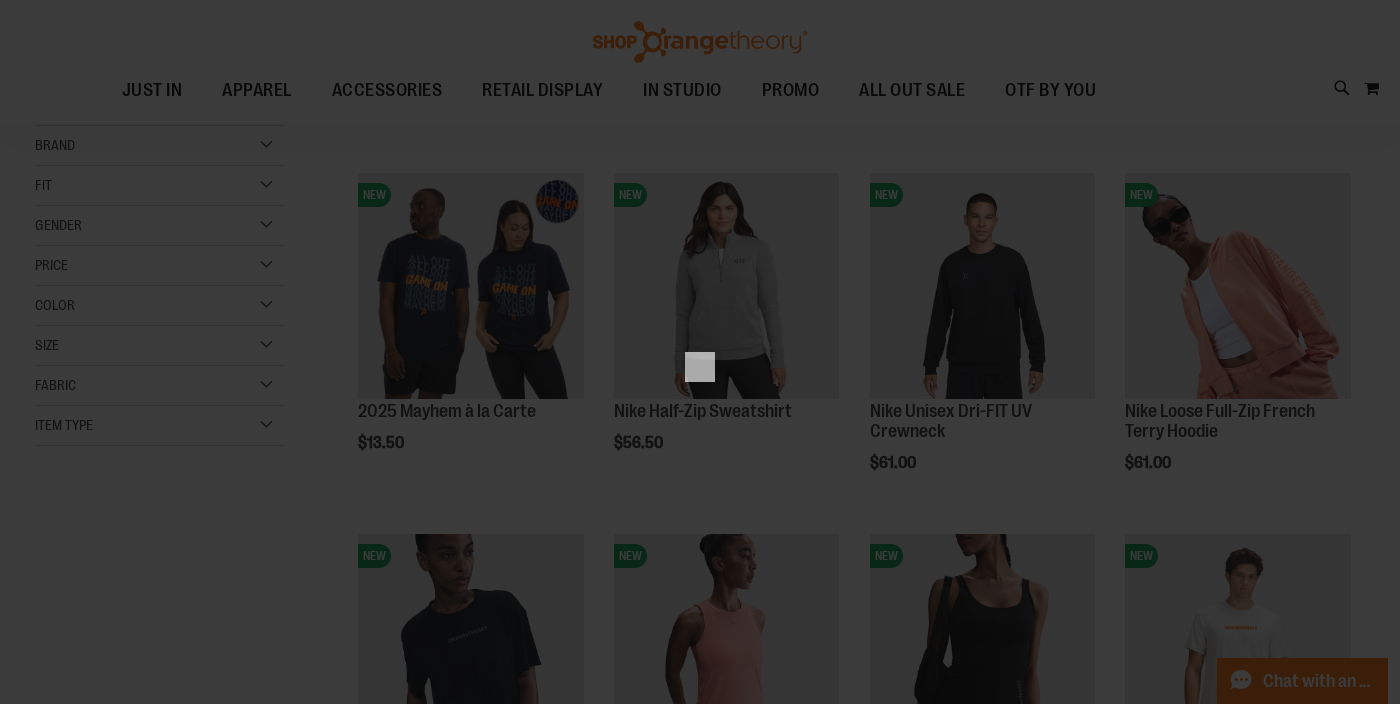 scroll, scrollTop: 0, scrollLeft: 0, axis: both 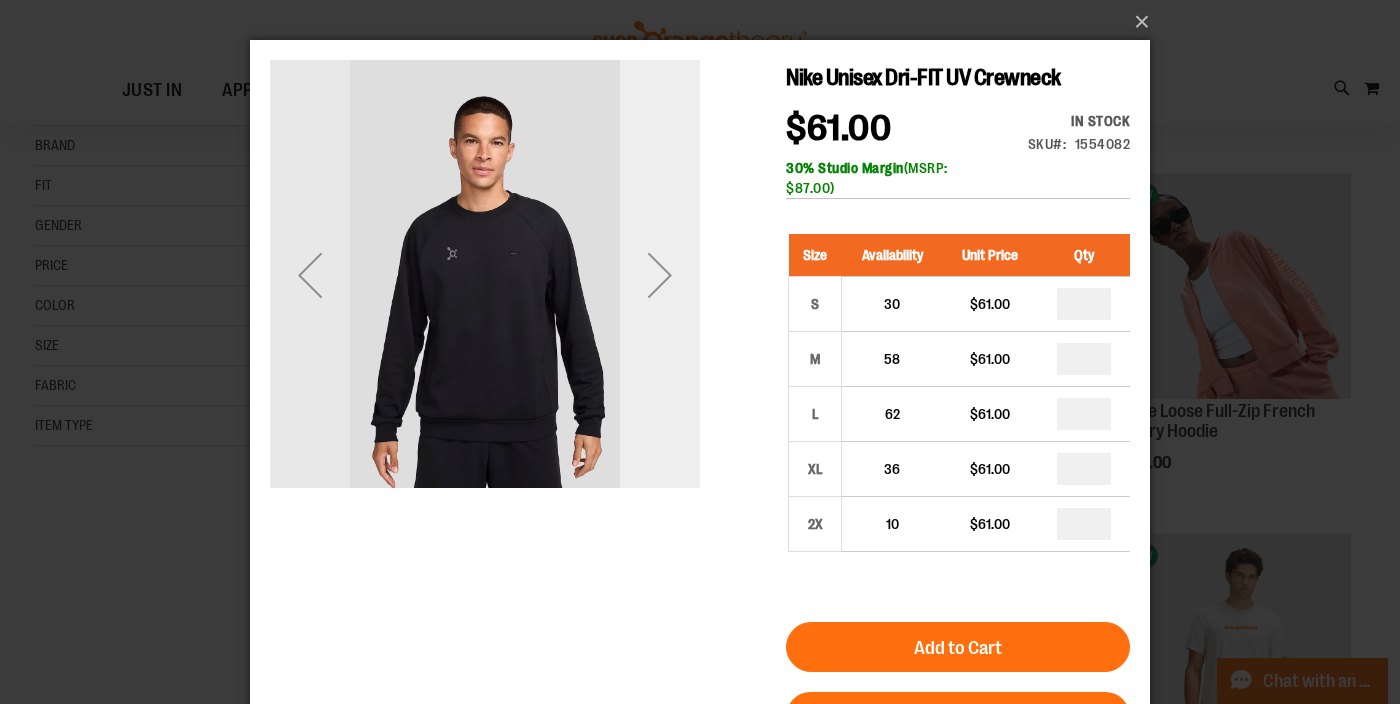 click at bounding box center [660, 275] 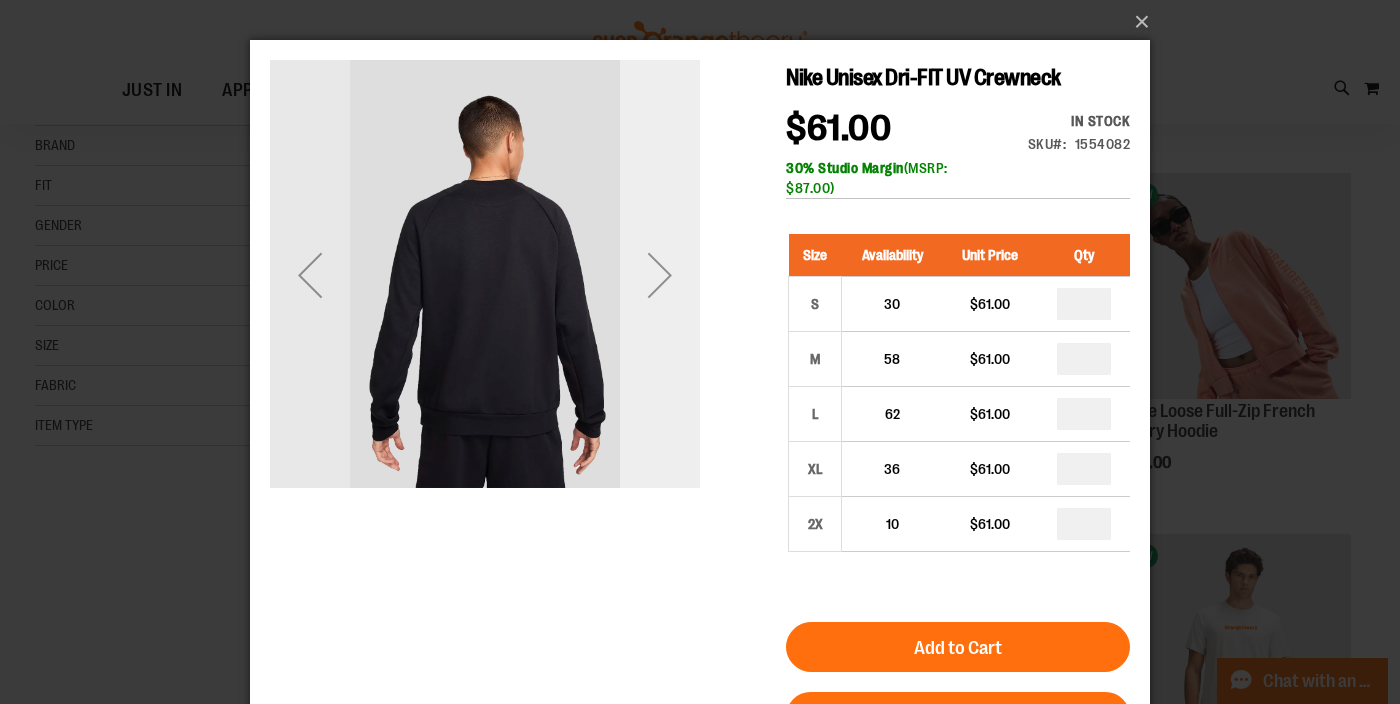 click at bounding box center [660, 275] 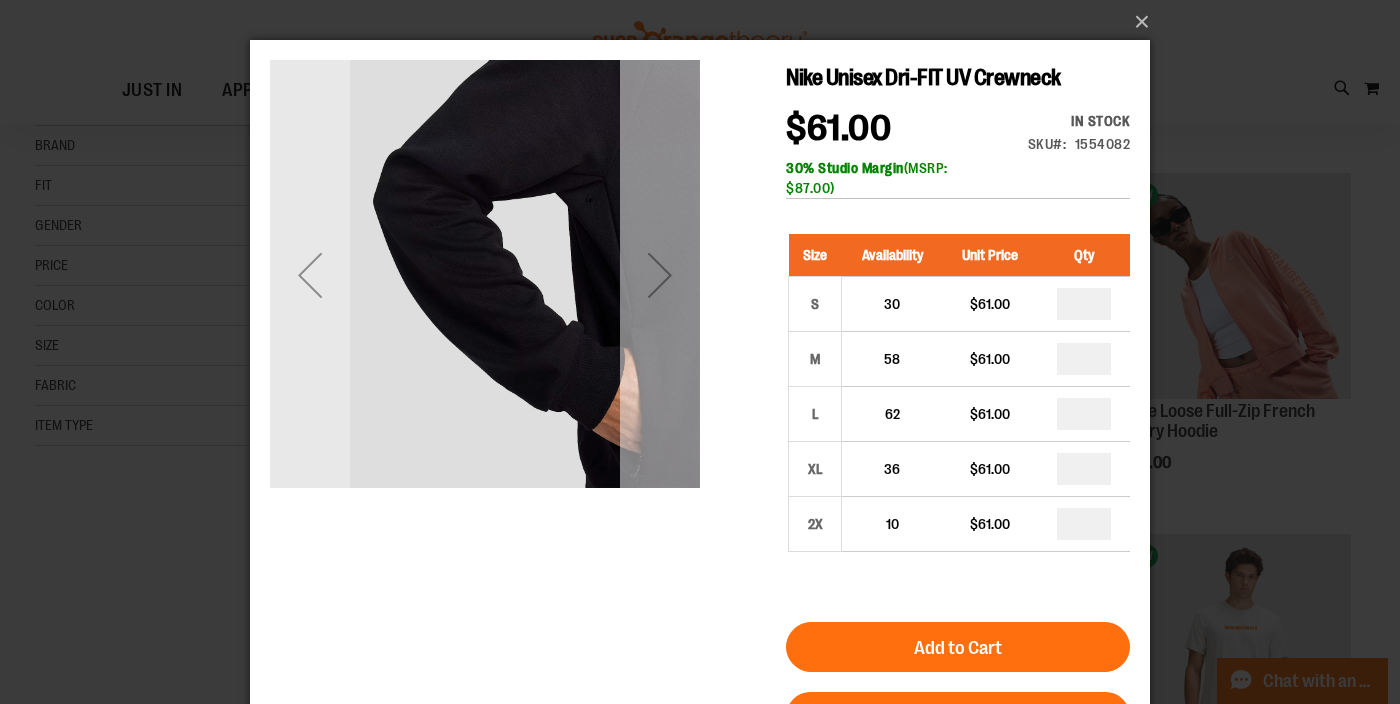 click at bounding box center [660, 275] 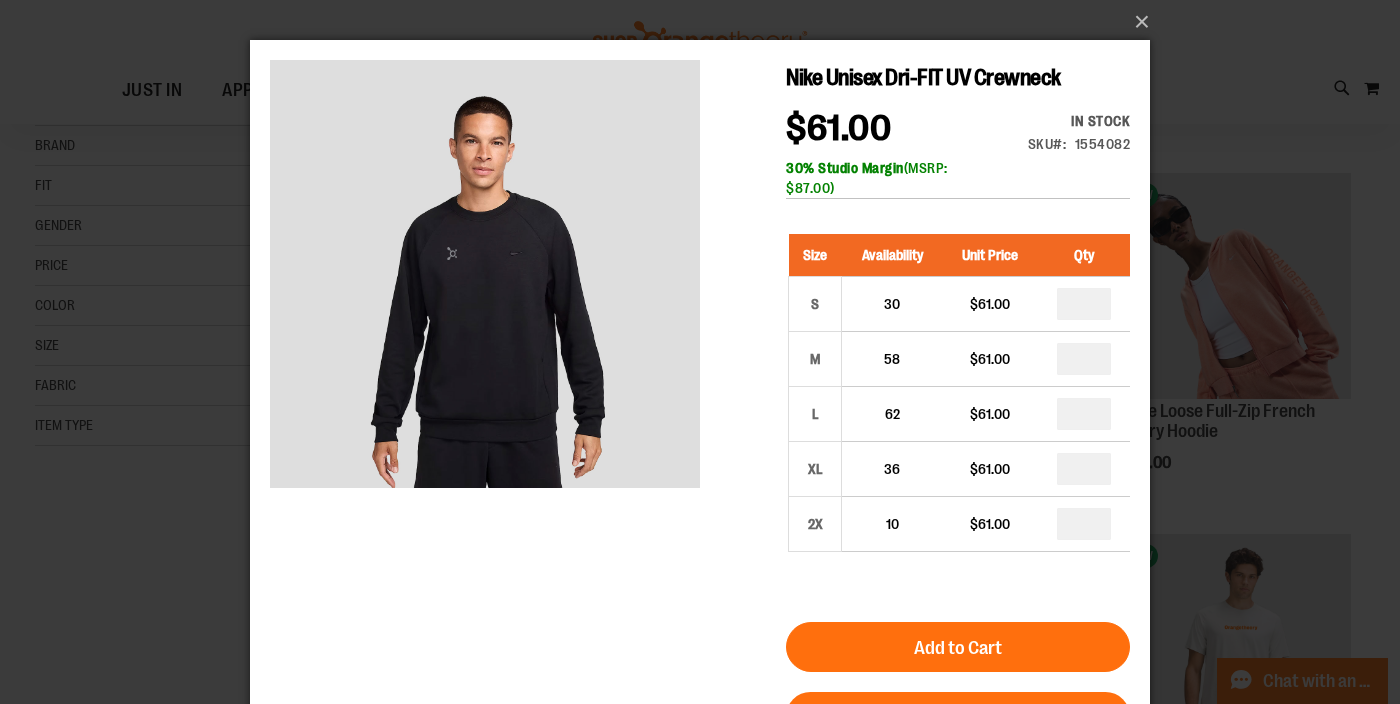 click on "×" at bounding box center [700, 352] 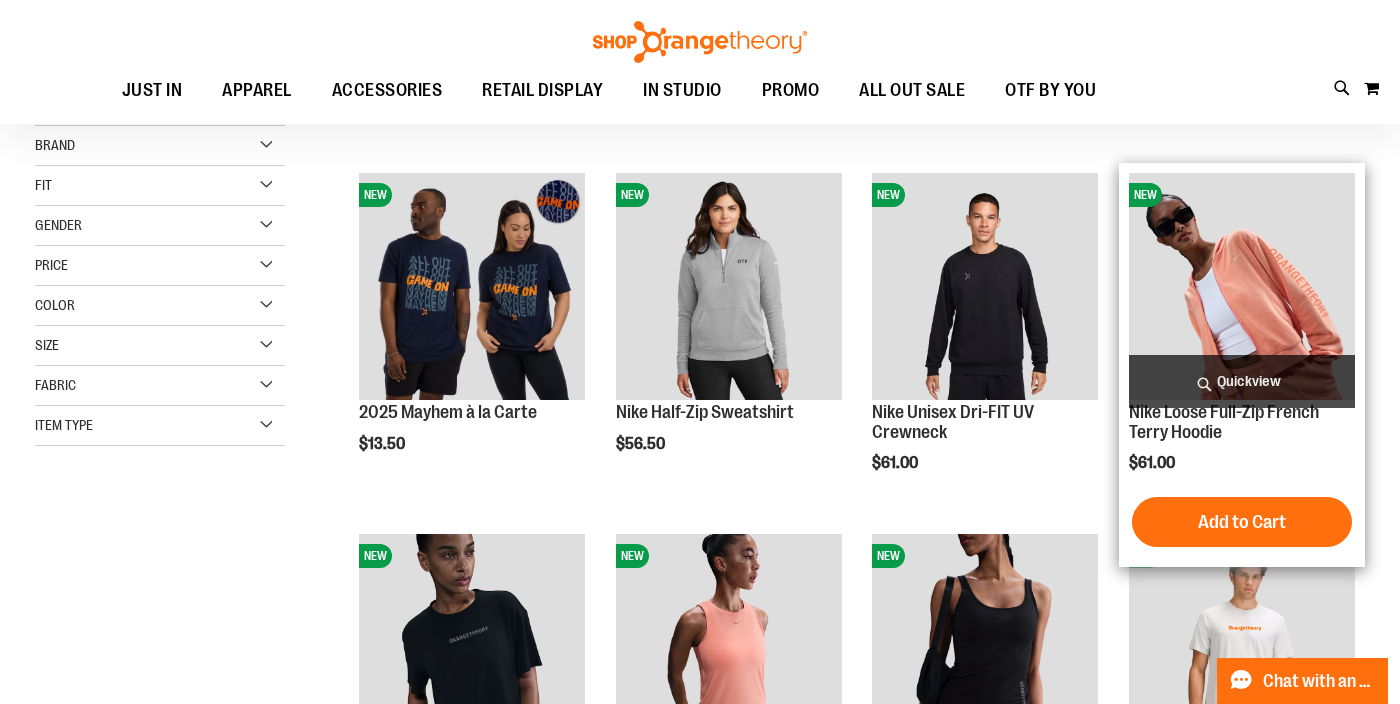 click on "Quickview" at bounding box center (1242, 381) 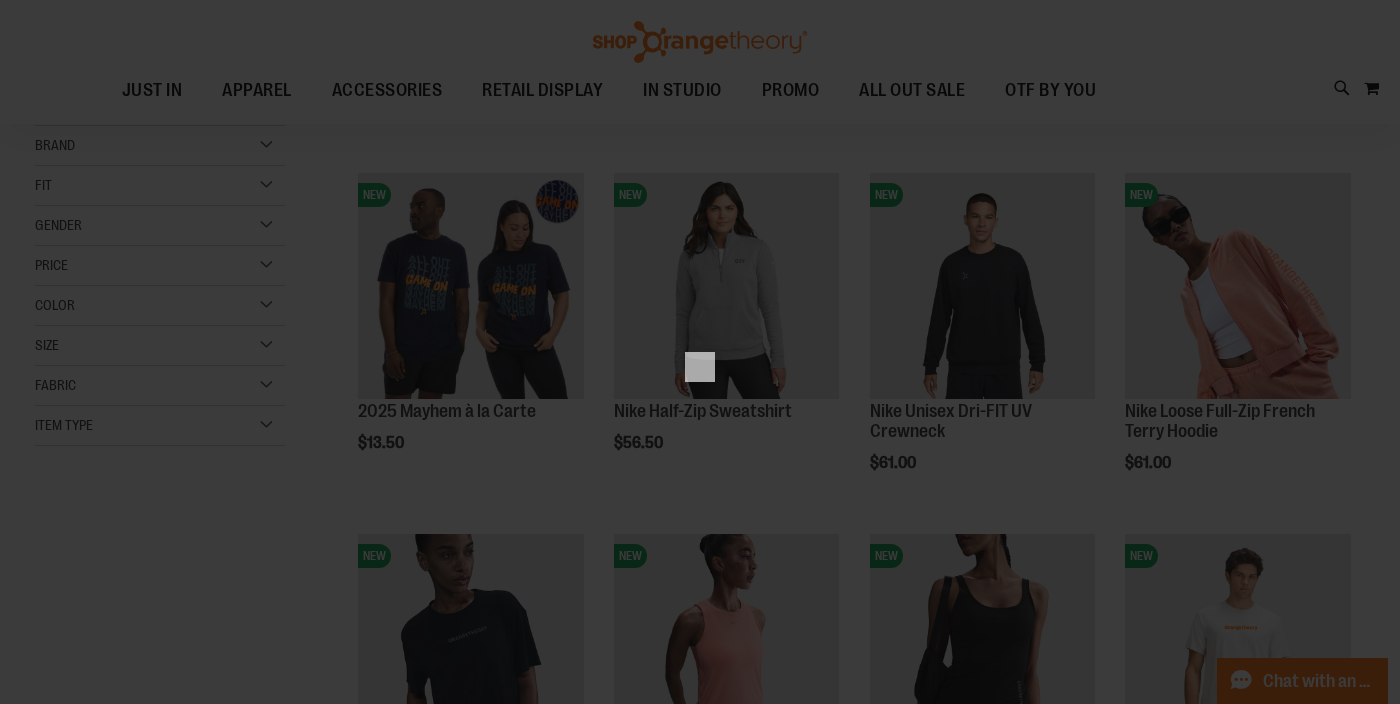 scroll, scrollTop: 0, scrollLeft: 0, axis: both 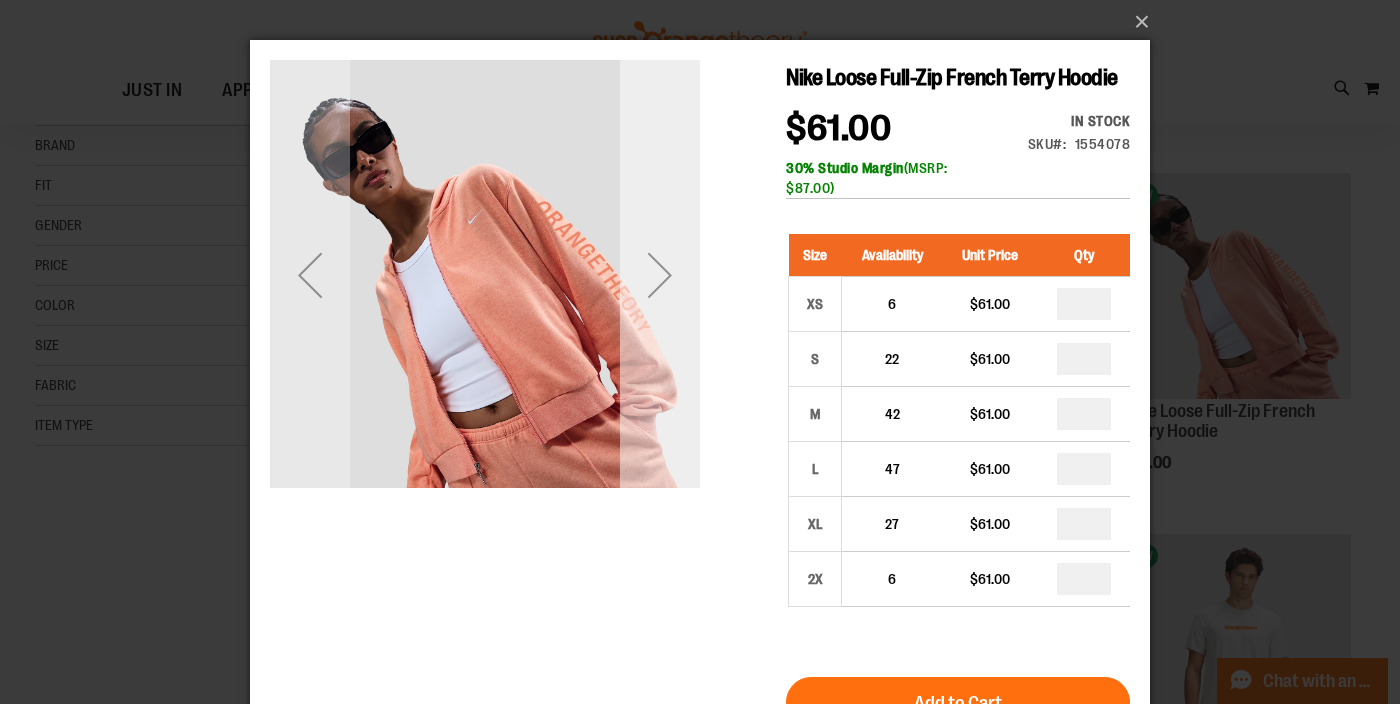 click at bounding box center (660, 275) 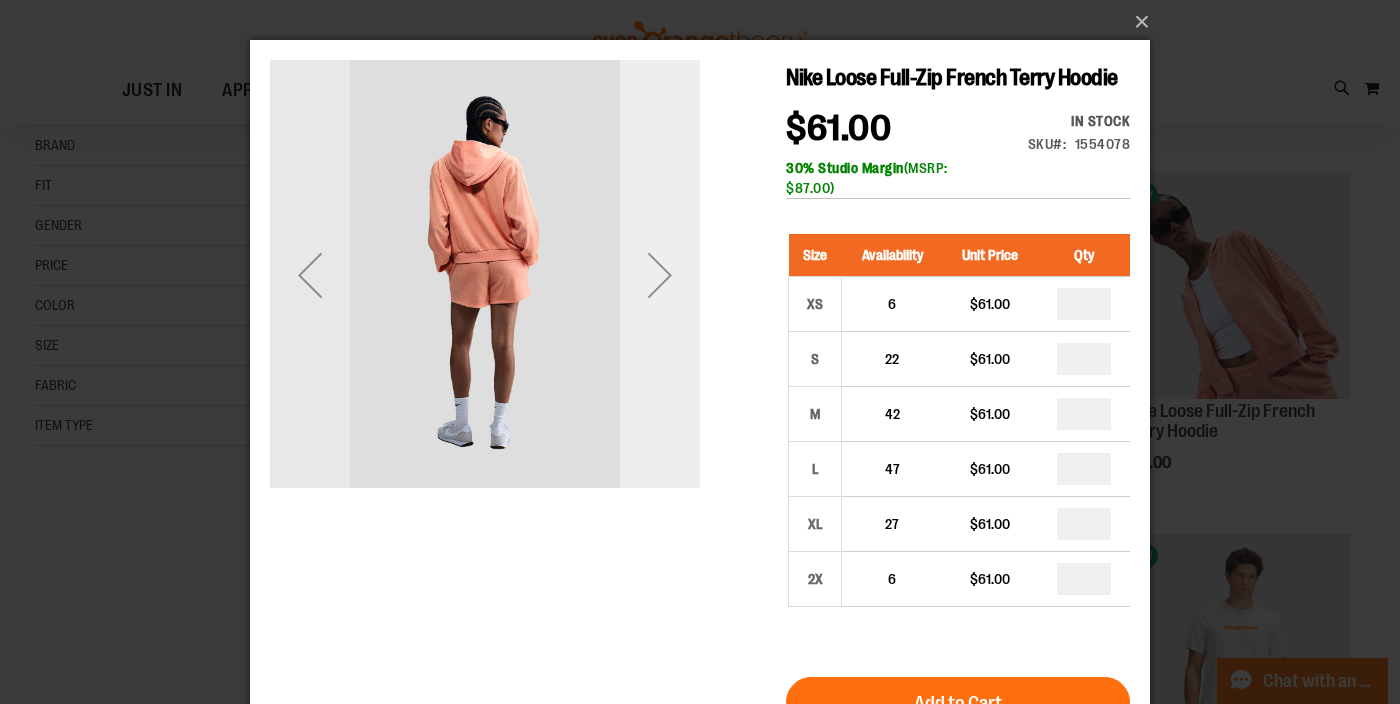 click at bounding box center (660, 275) 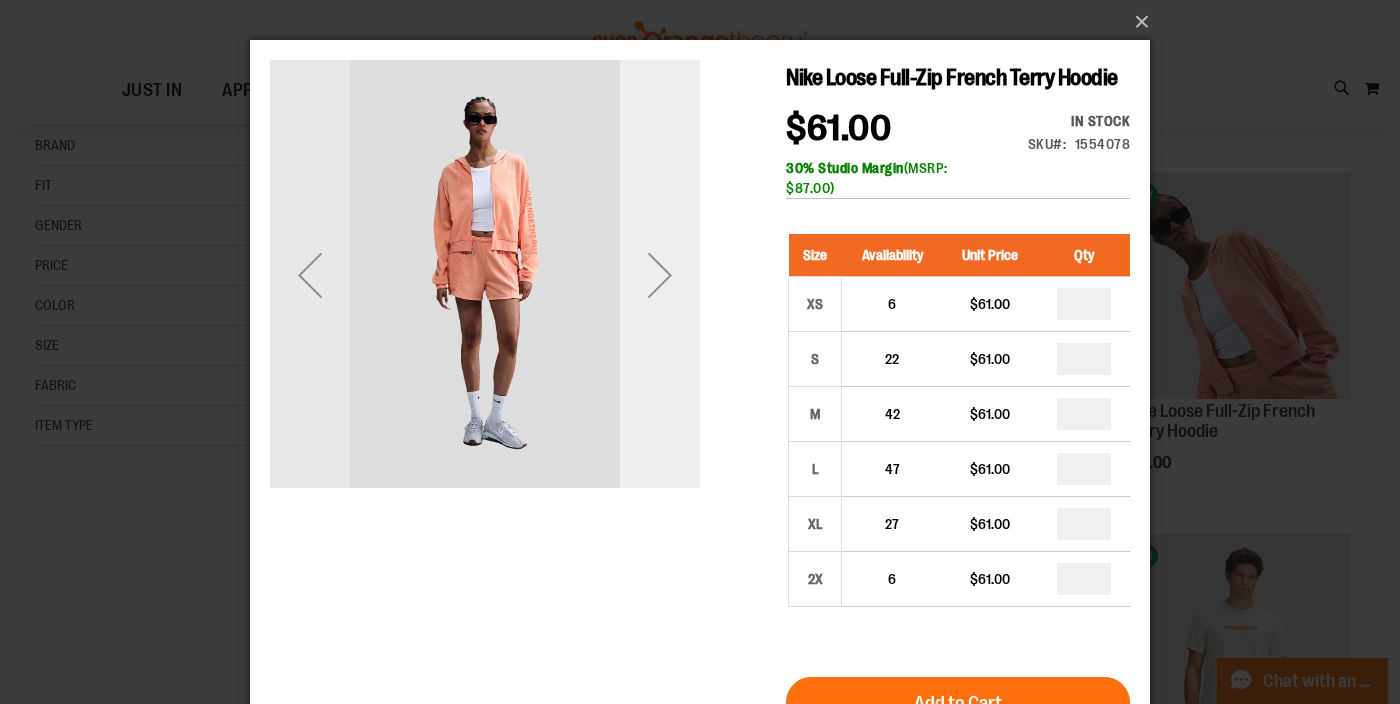 click at bounding box center (660, 275) 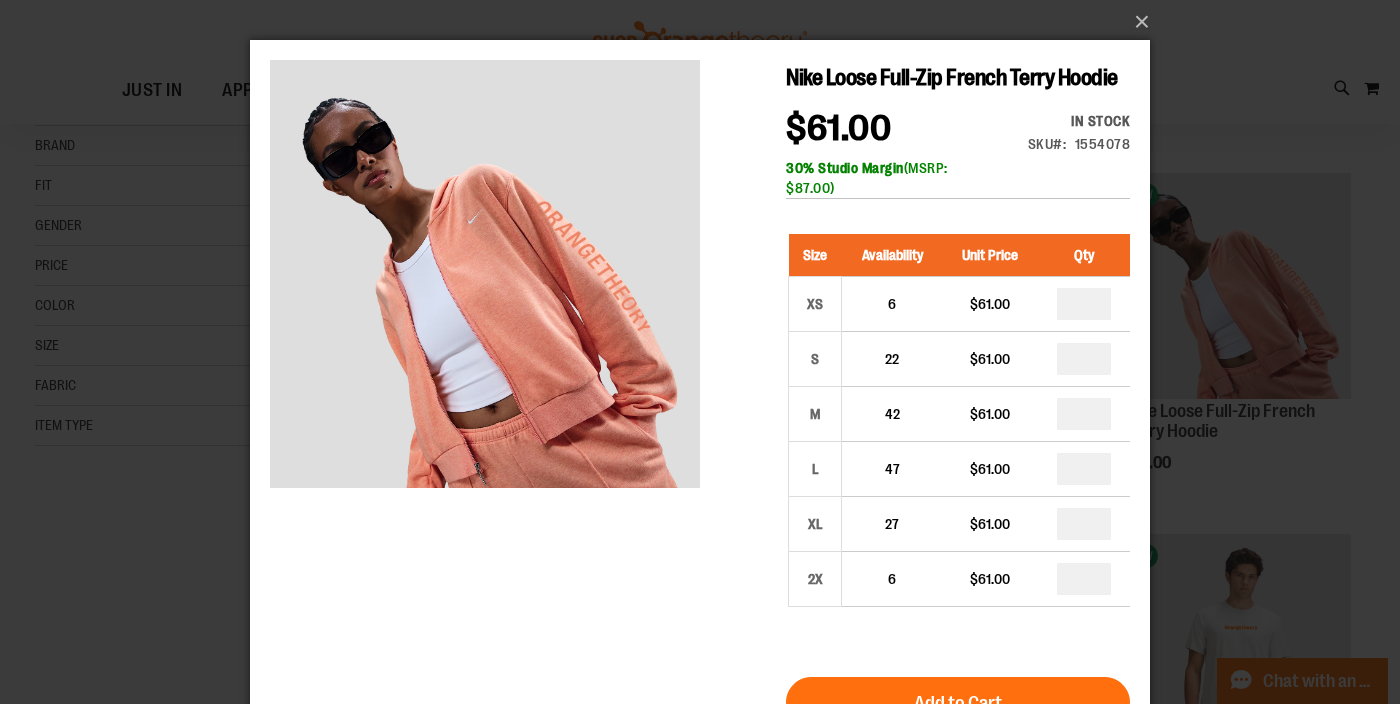 click on "×" at bounding box center (700, 352) 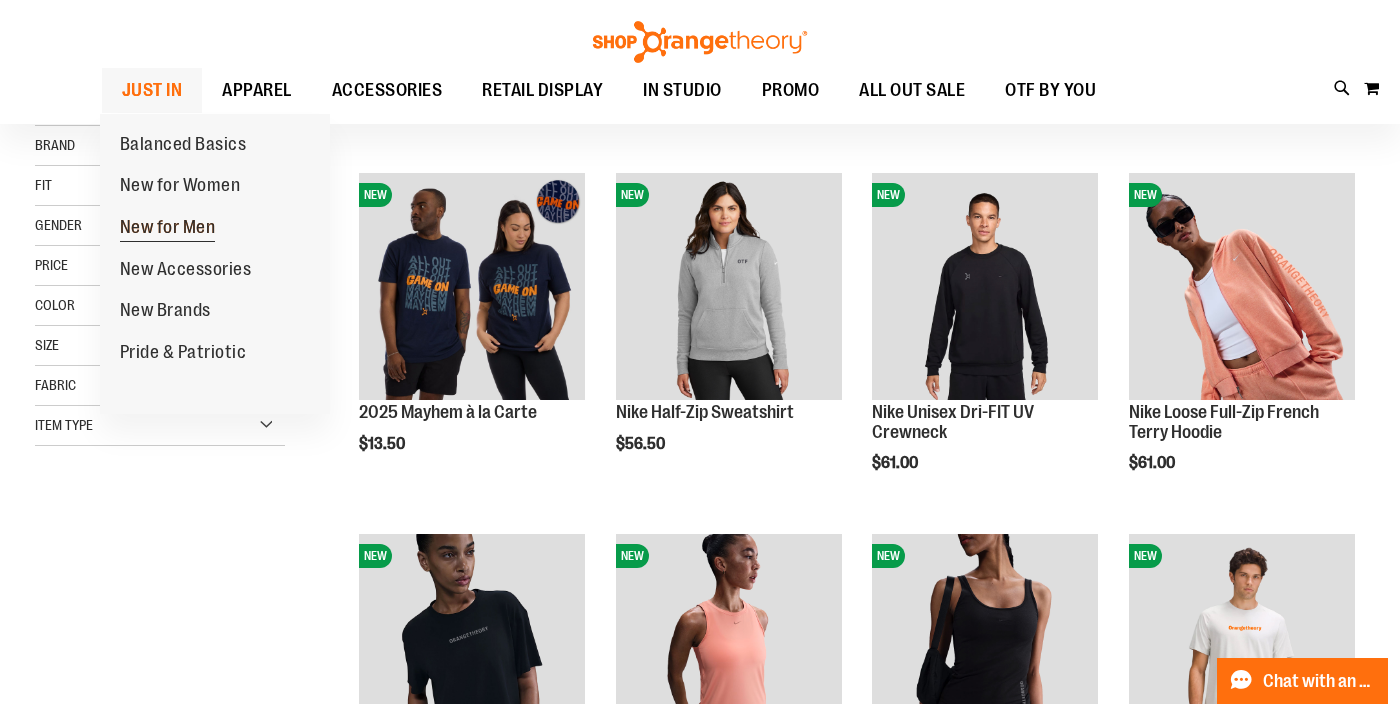 click on "New for Men" at bounding box center [168, 229] 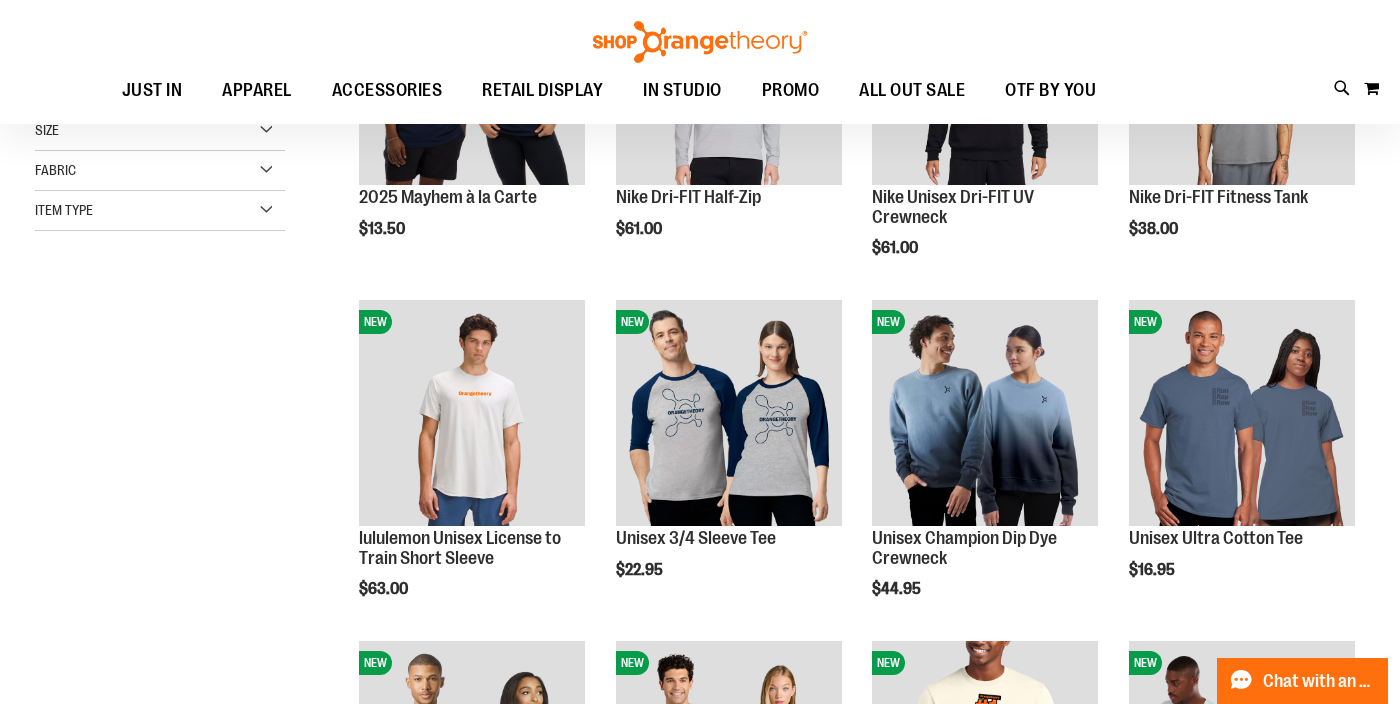 scroll, scrollTop: 456, scrollLeft: 0, axis: vertical 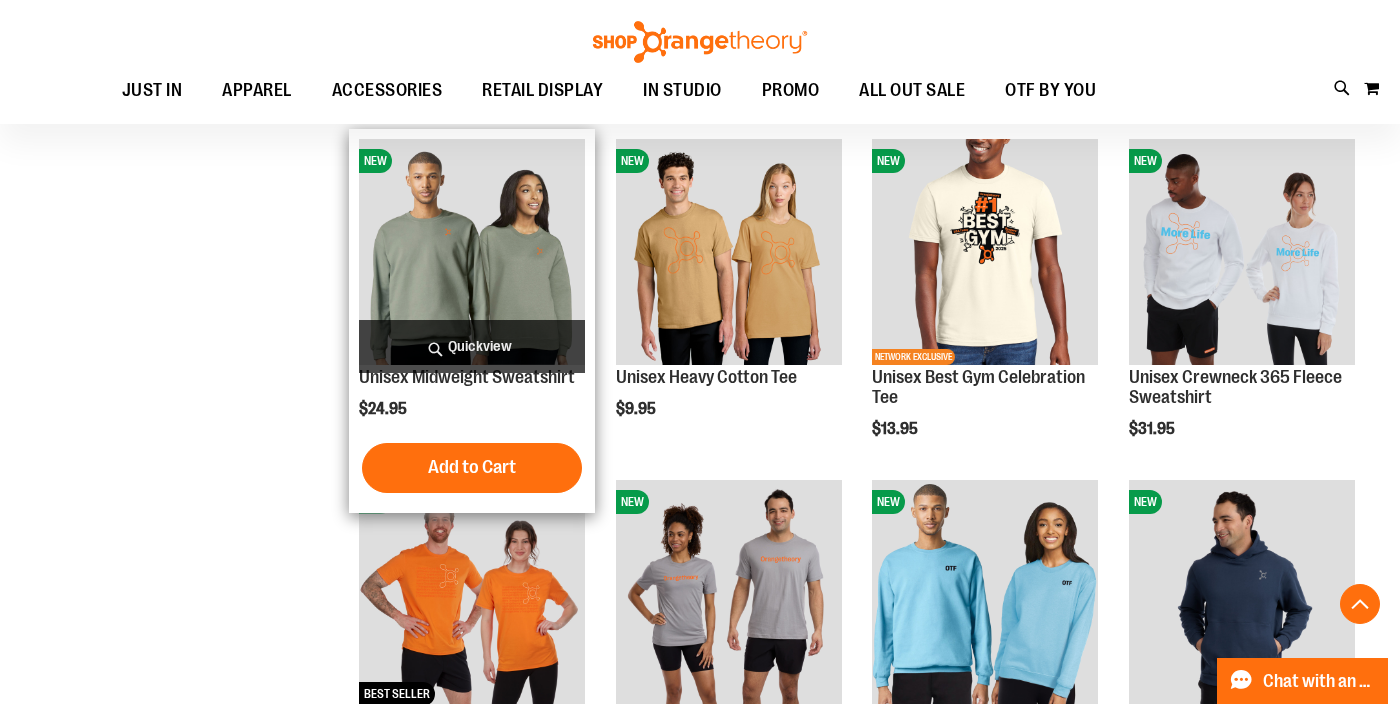 click on "Quickview" at bounding box center (472, 346) 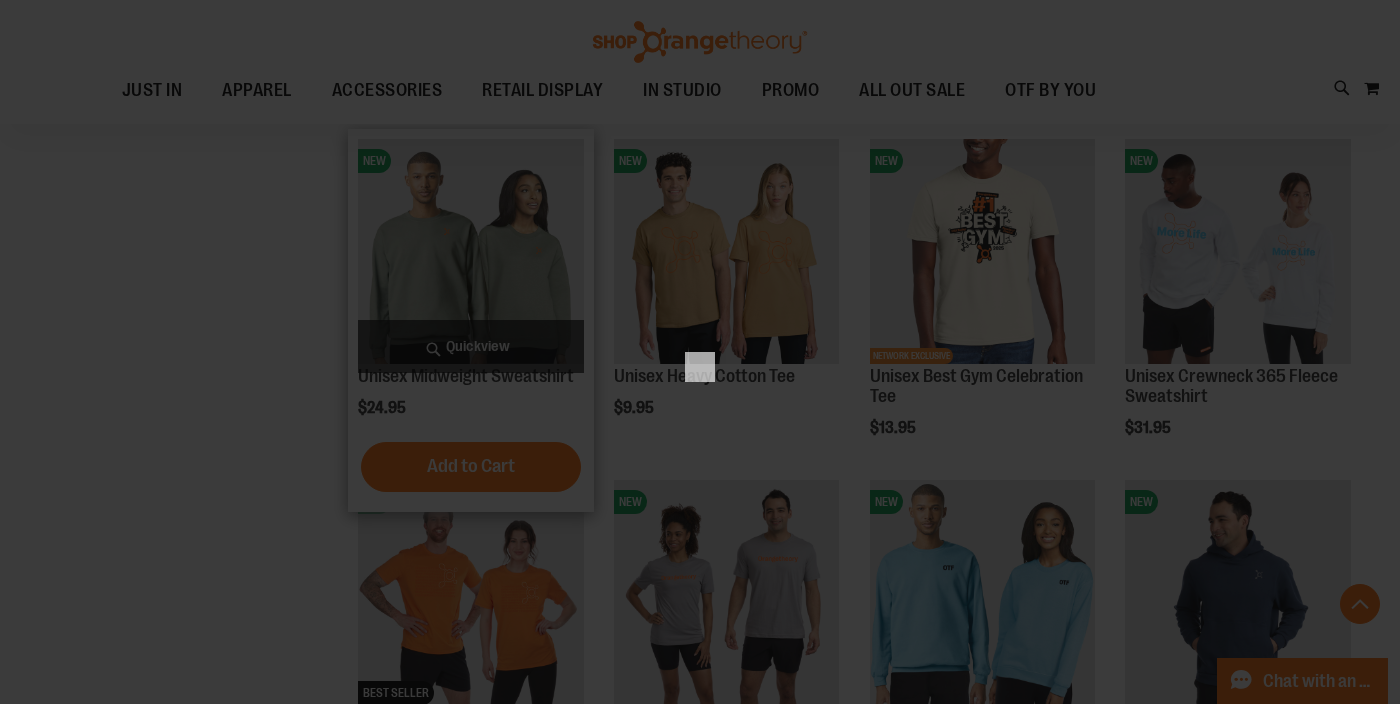 scroll, scrollTop: 0, scrollLeft: 0, axis: both 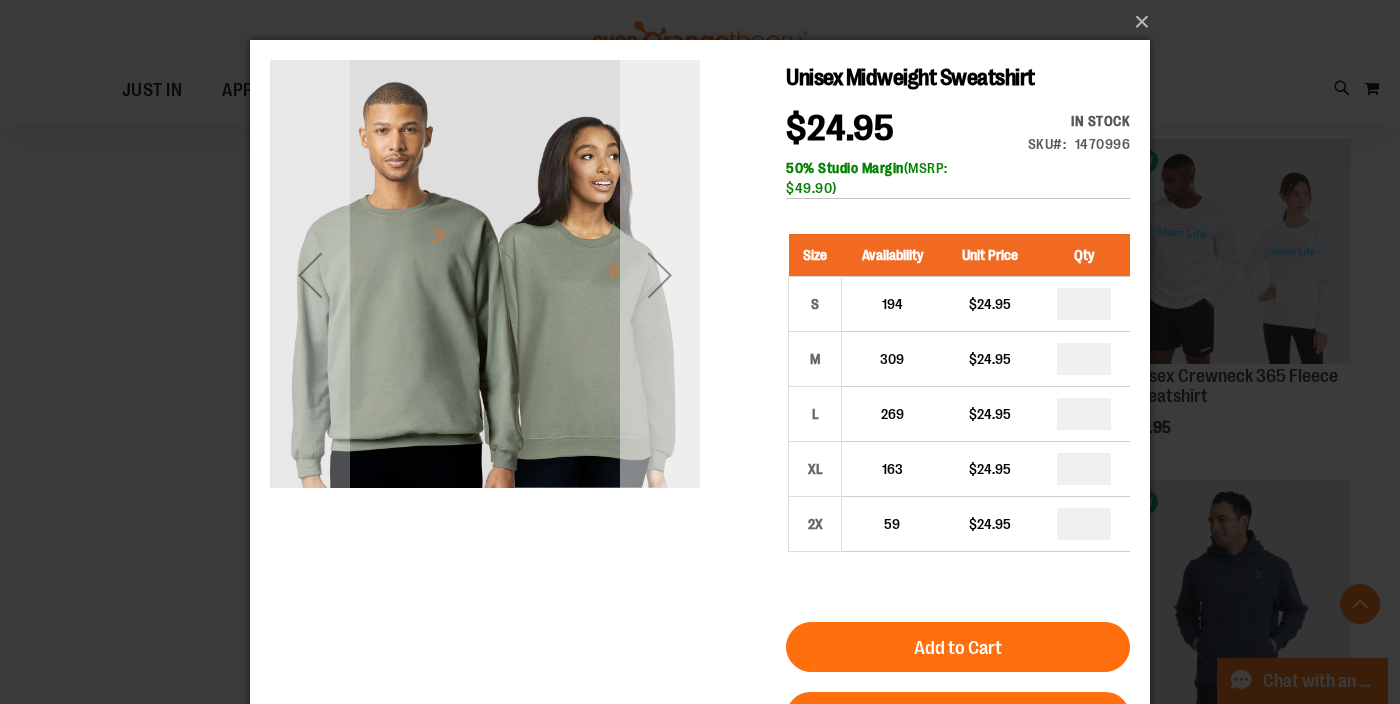 click at bounding box center (660, 275) 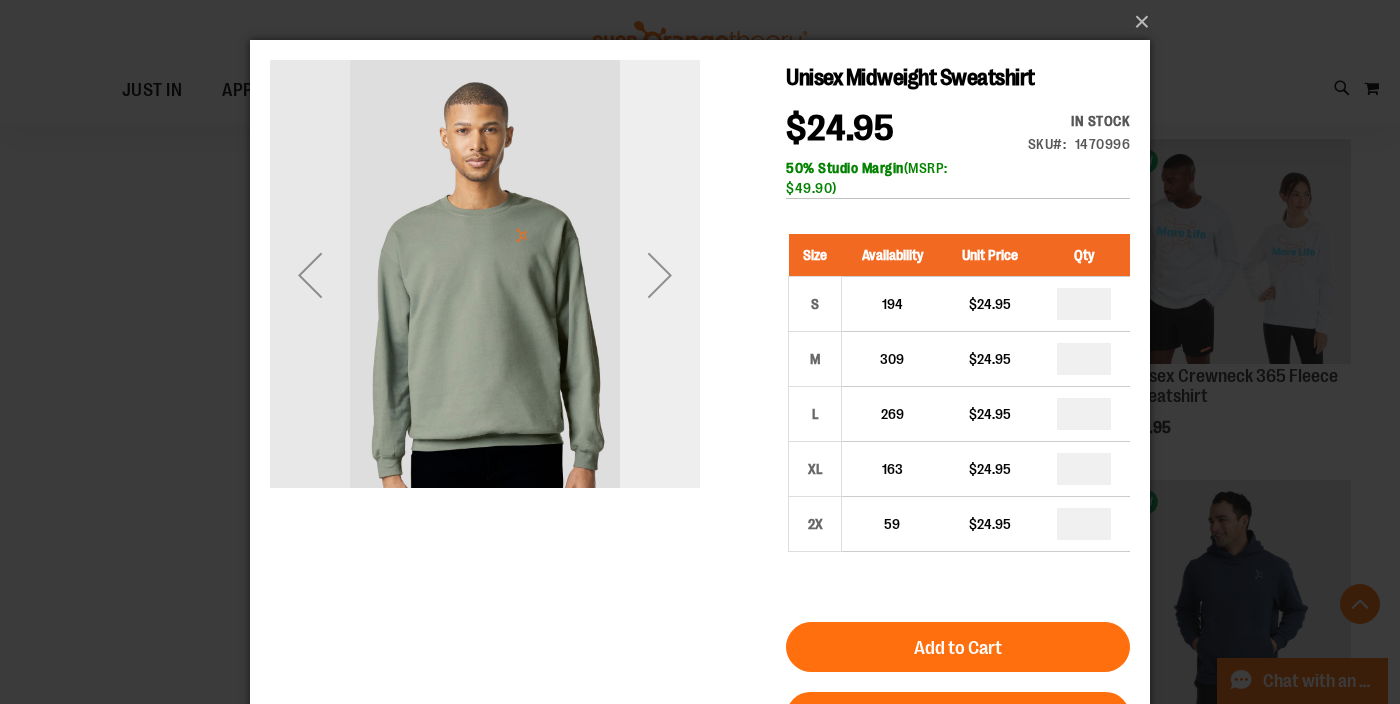 click at bounding box center (660, 275) 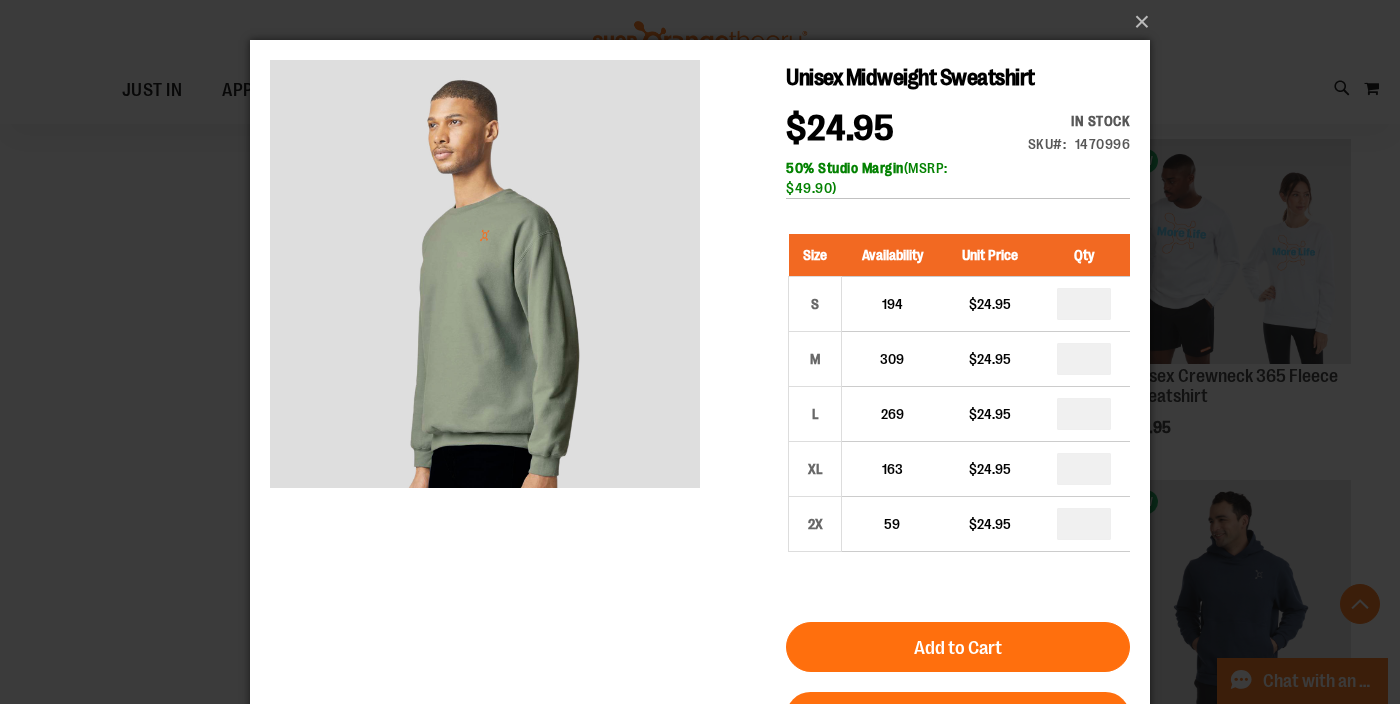 click on "×" at bounding box center (700, 352) 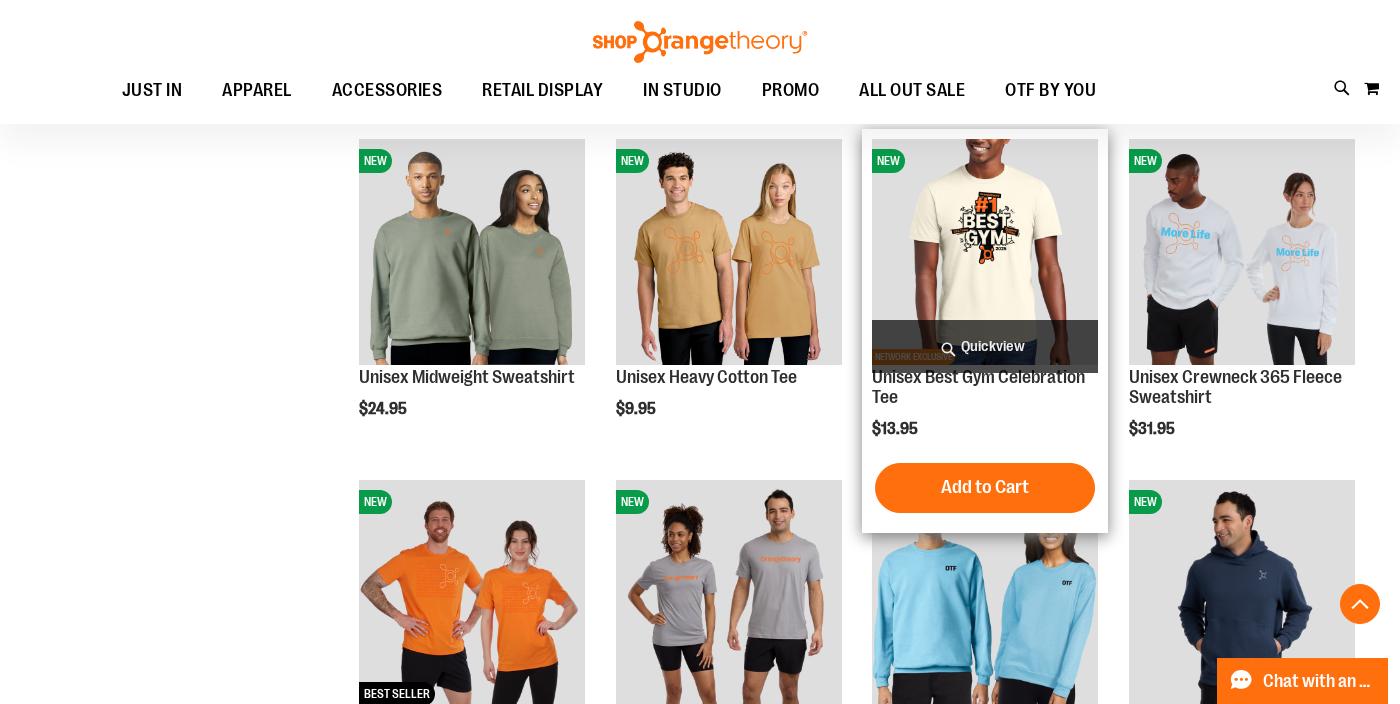 click on "Quickview" at bounding box center [985, 346] 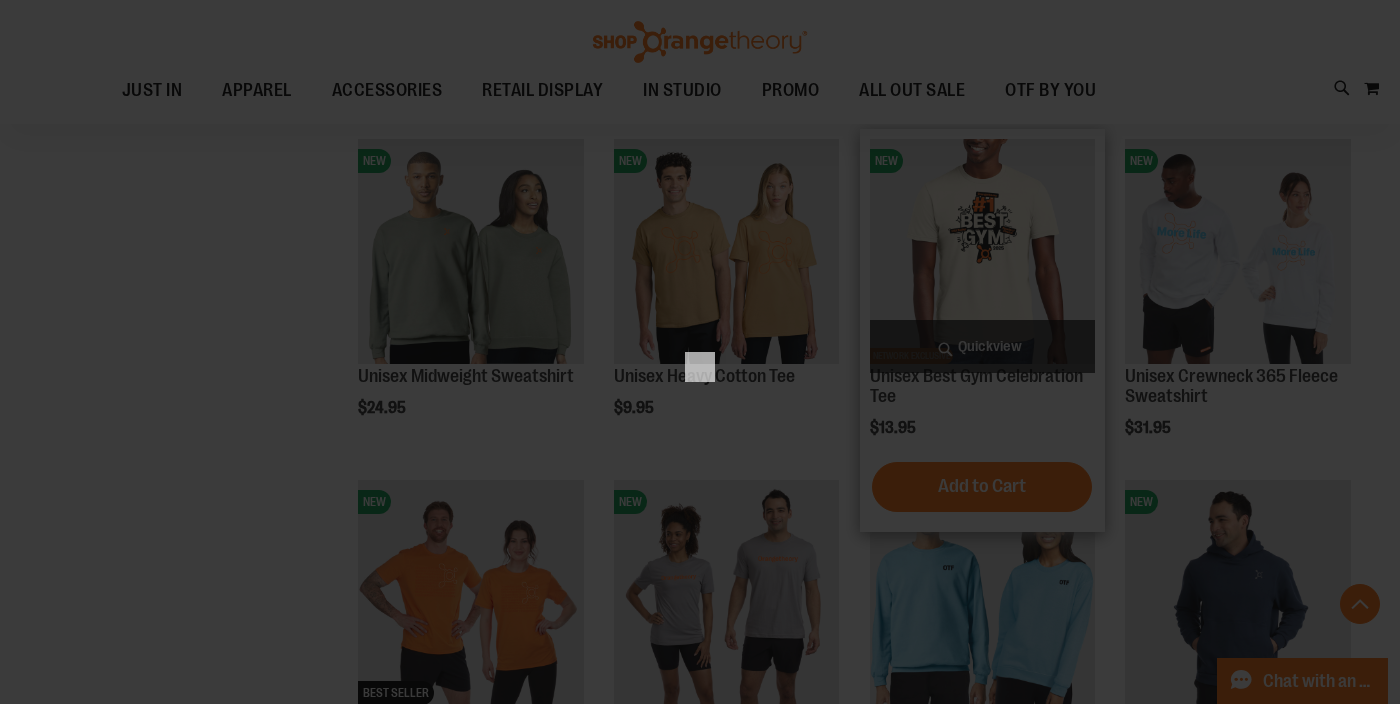 scroll, scrollTop: 0, scrollLeft: 0, axis: both 